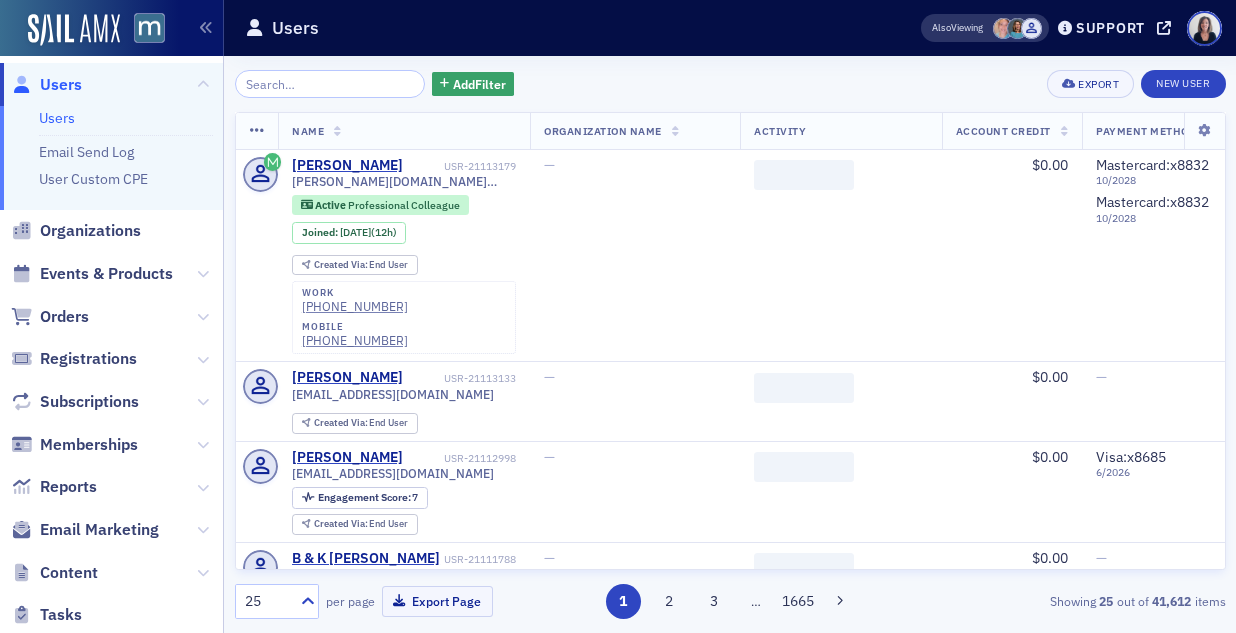scroll, scrollTop: 0, scrollLeft: 0, axis: both 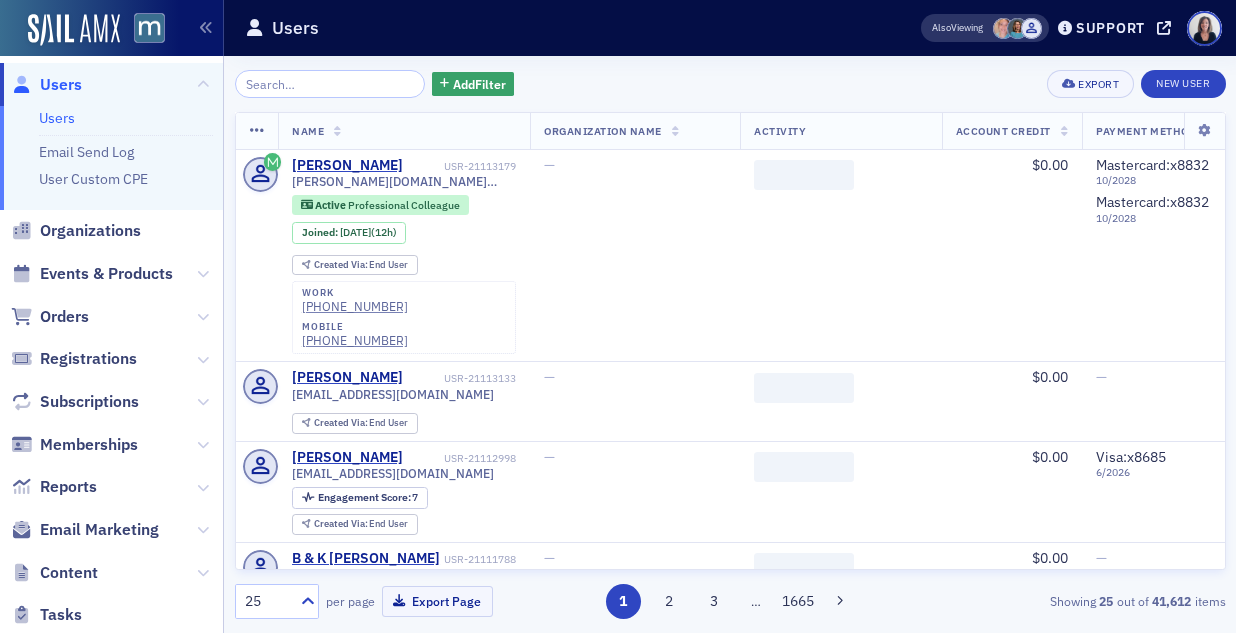 click 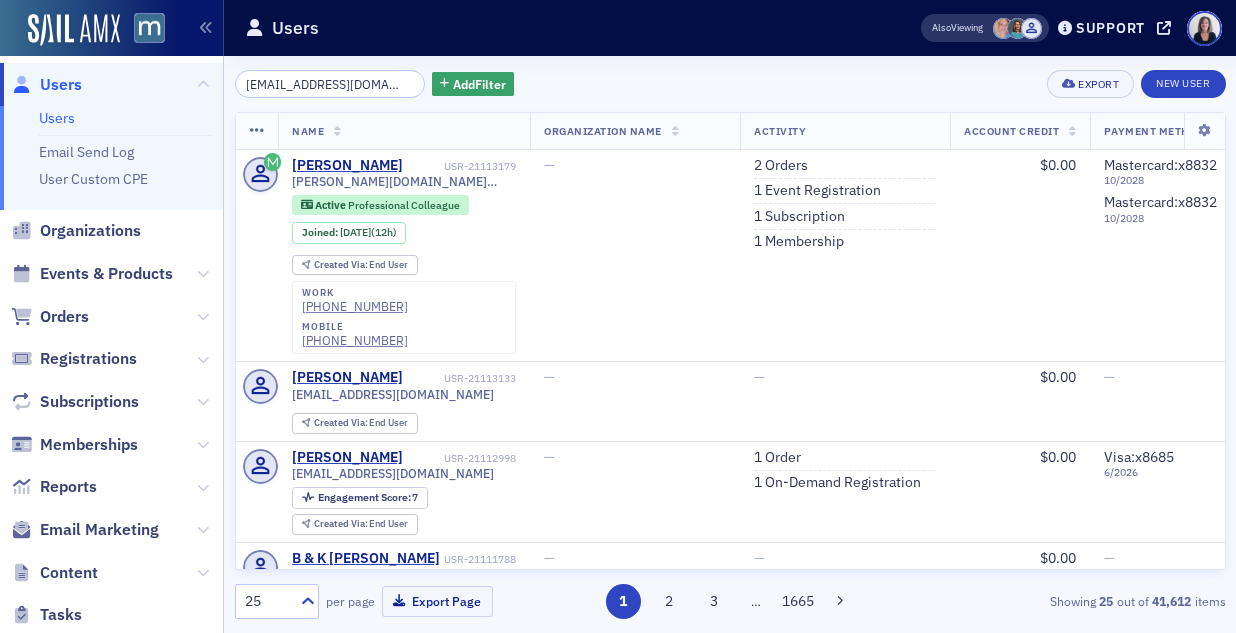 scroll, scrollTop: 0, scrollLeft: 29, axis: horizontal 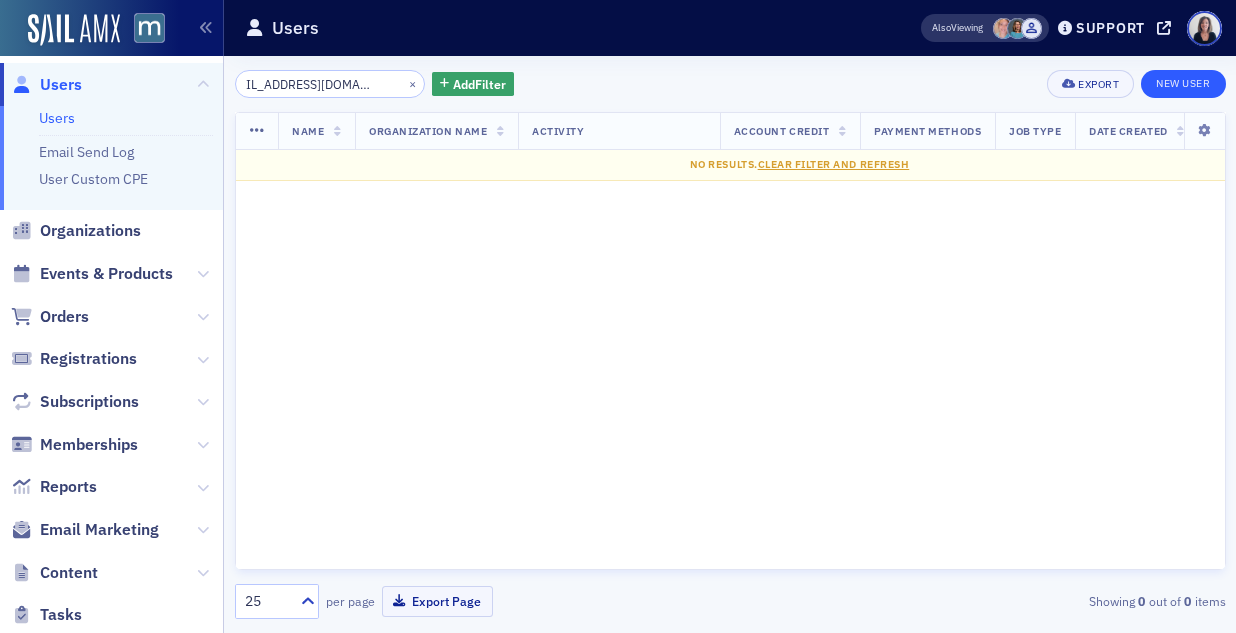 type on "medwards@ainbanklaw.com" 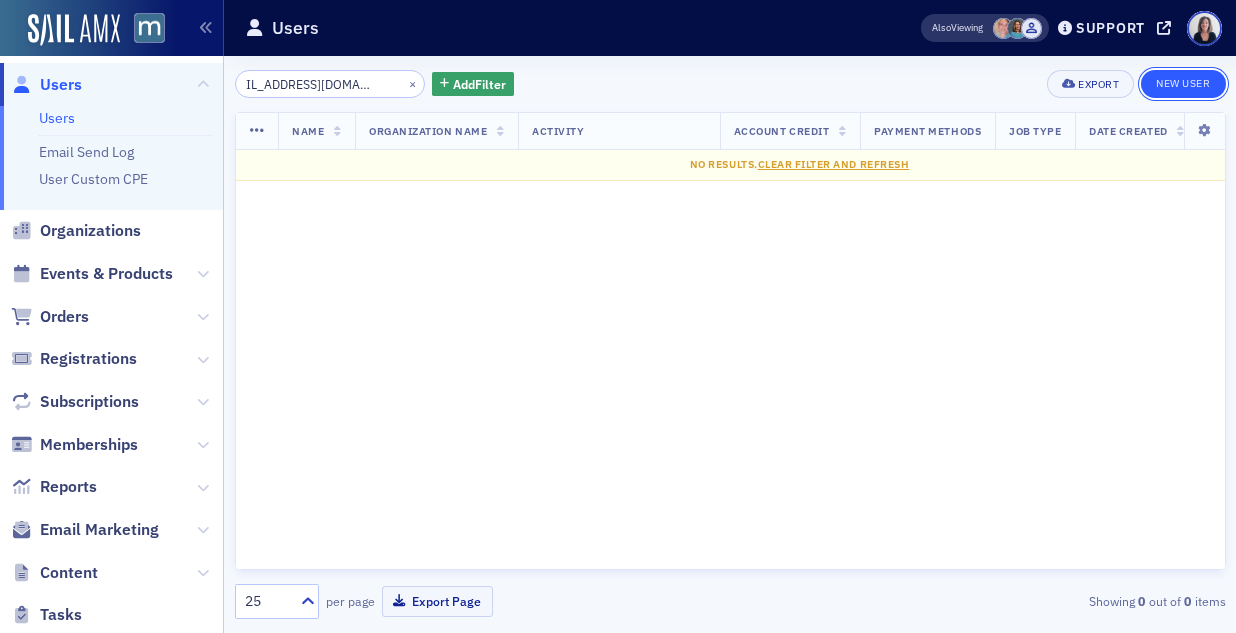 scroll, scrollTop: 0, scrollLeft: 0, axis: both 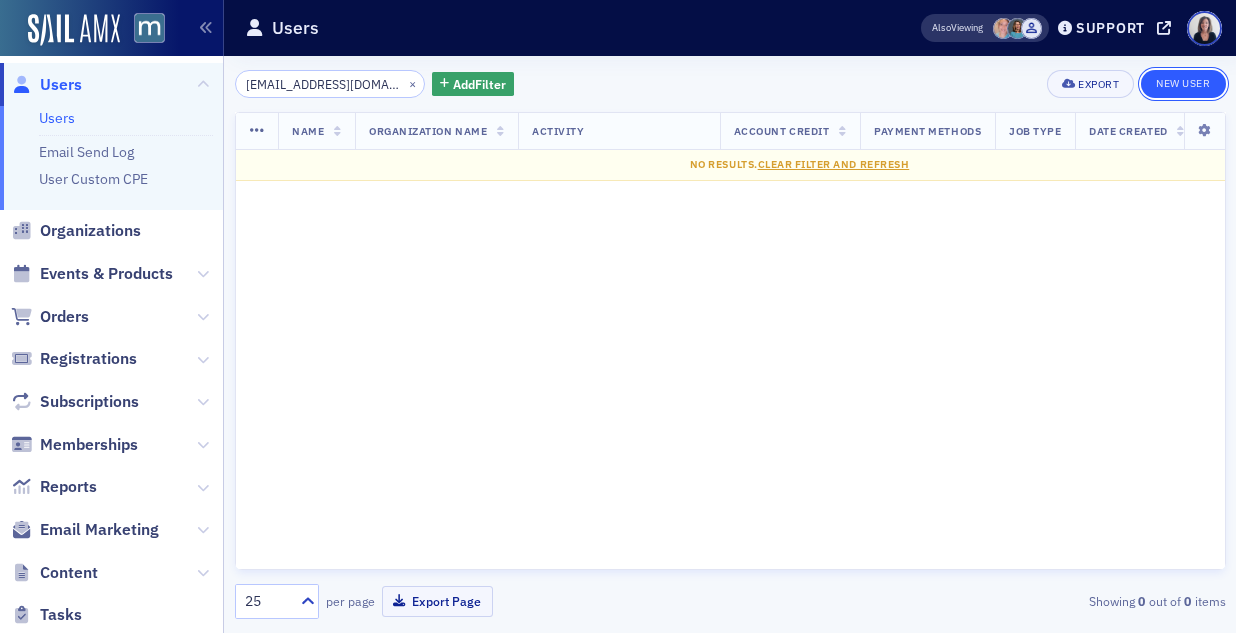 click on "New User" 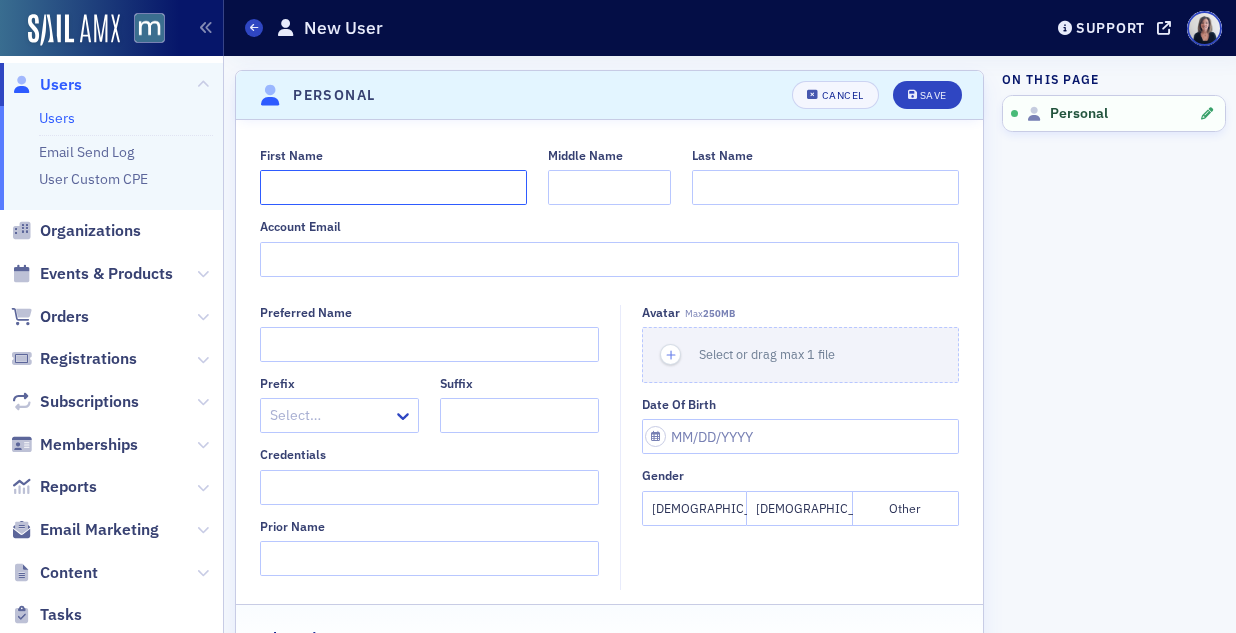 click on "First Name" 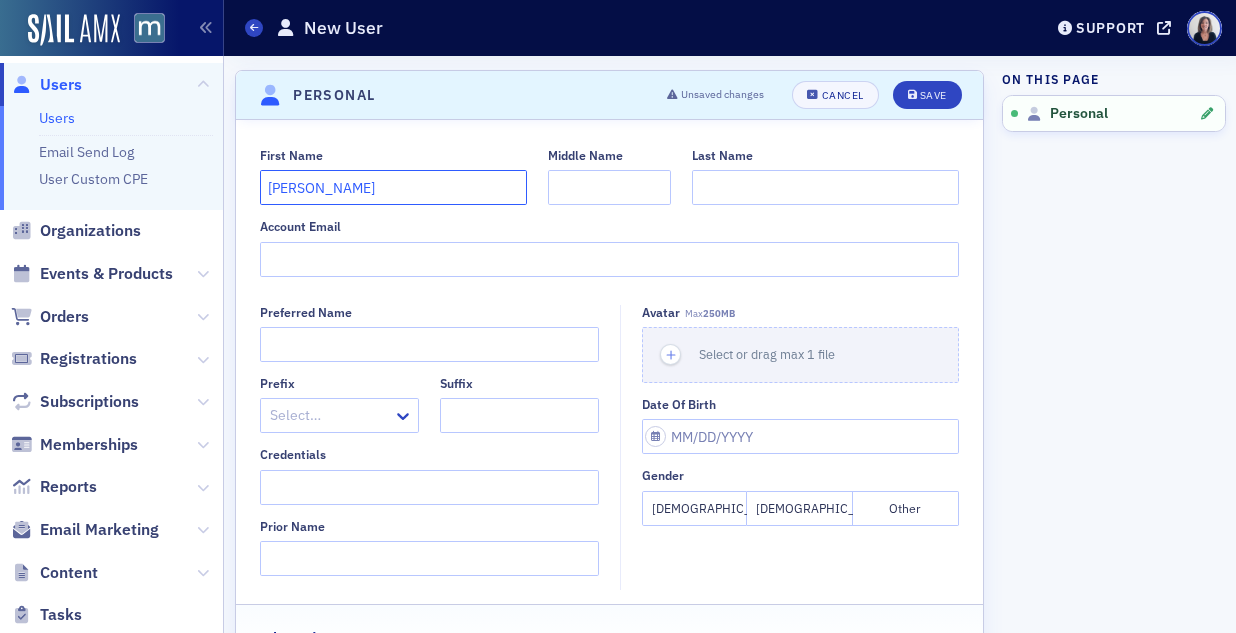 type on "Matthew" 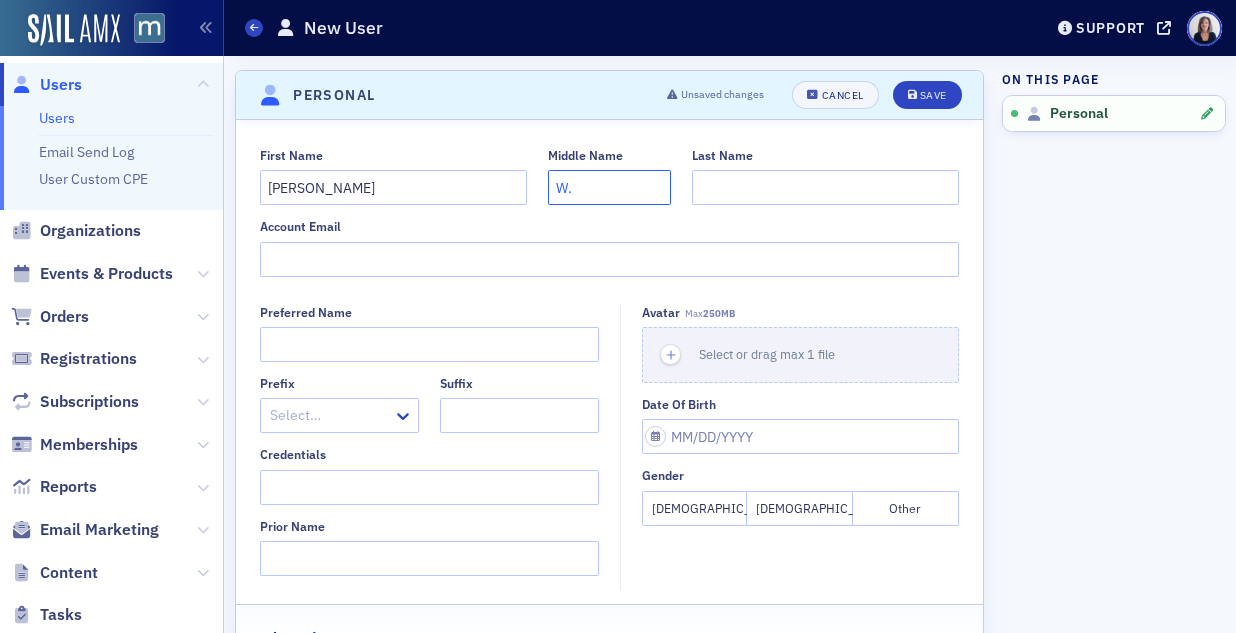 type on "W." 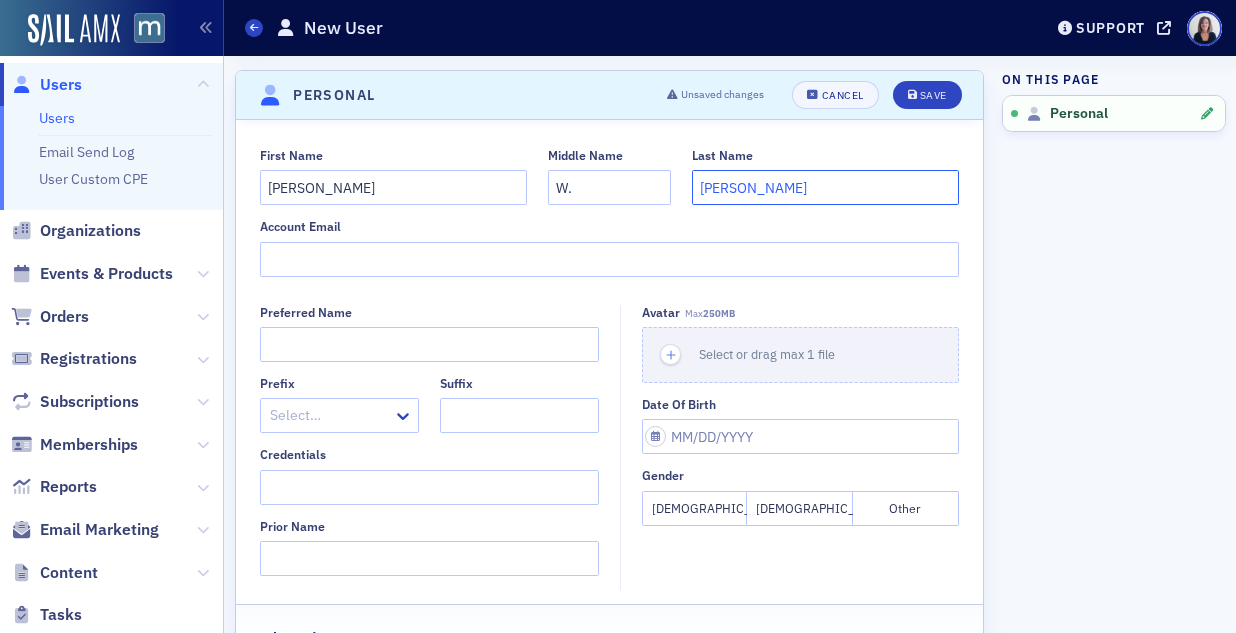 type on "Edwards" 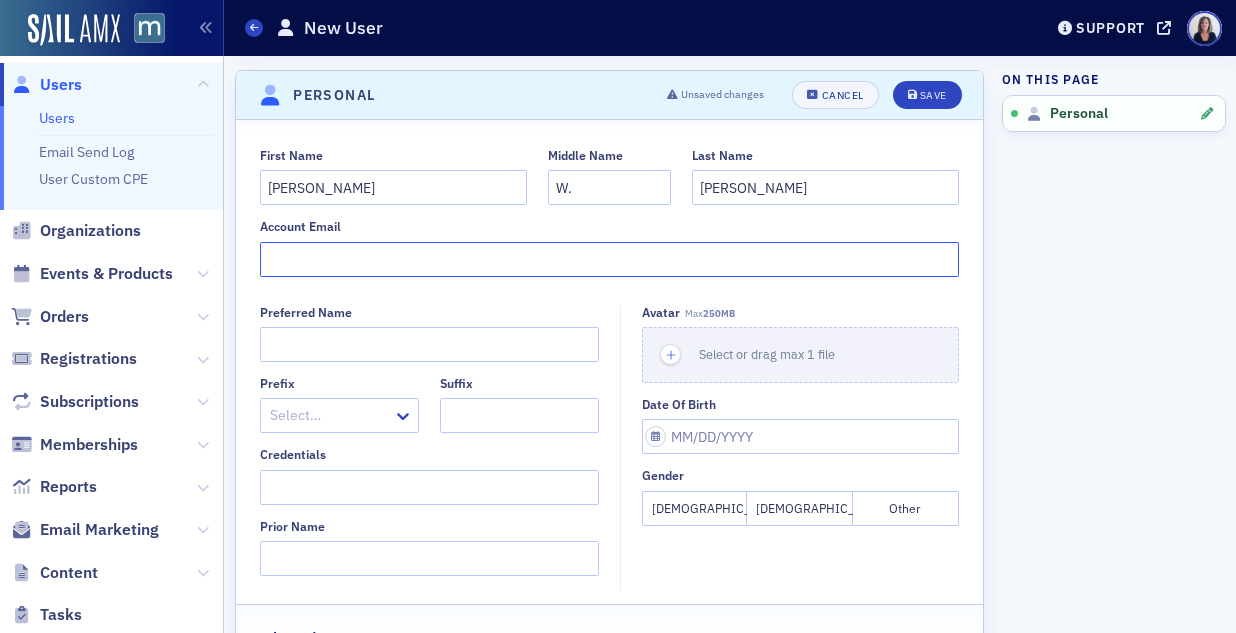 click on "Account Email" 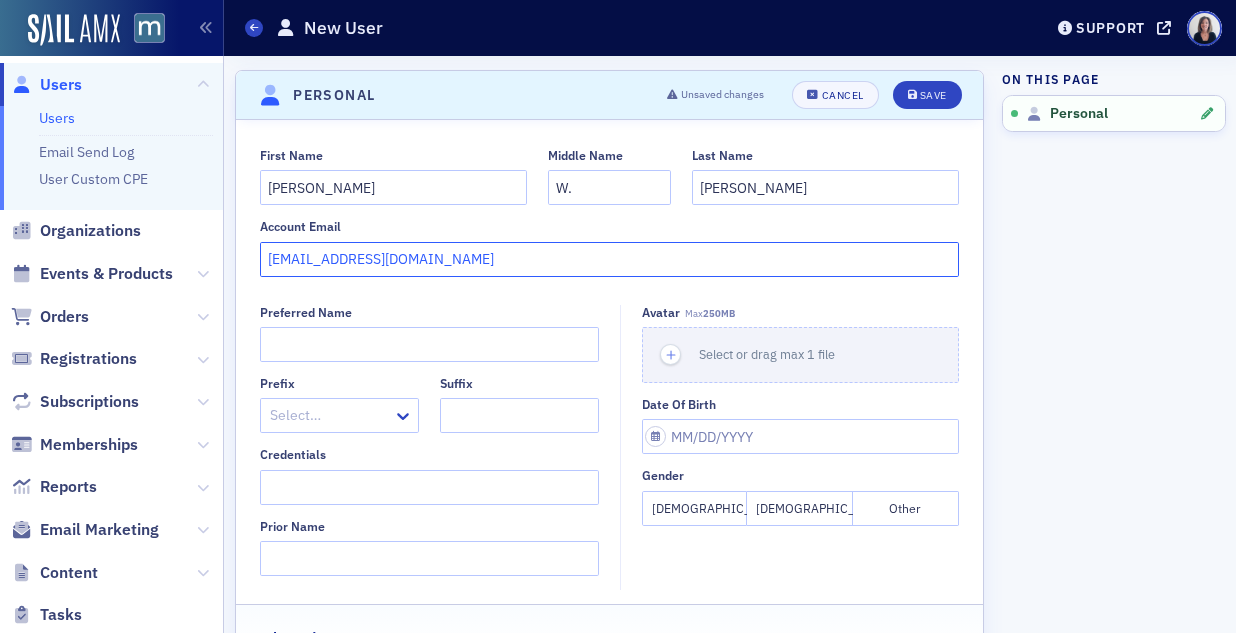 type on "medwards@ainbanklaw.com" 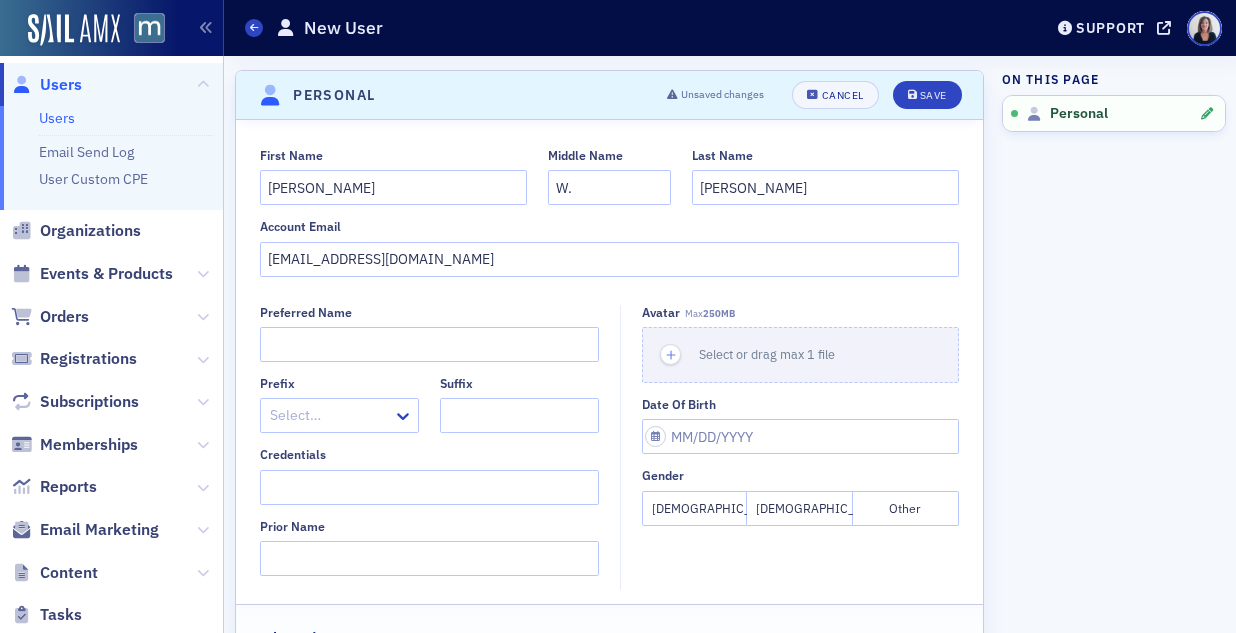 click on "Male" 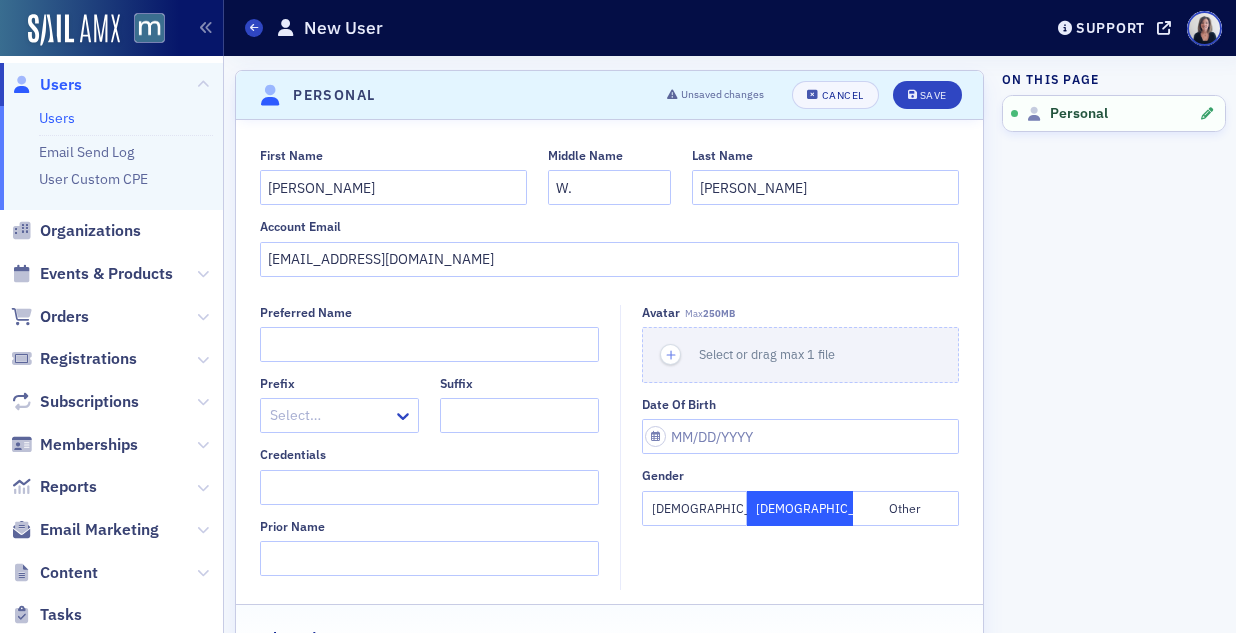 type 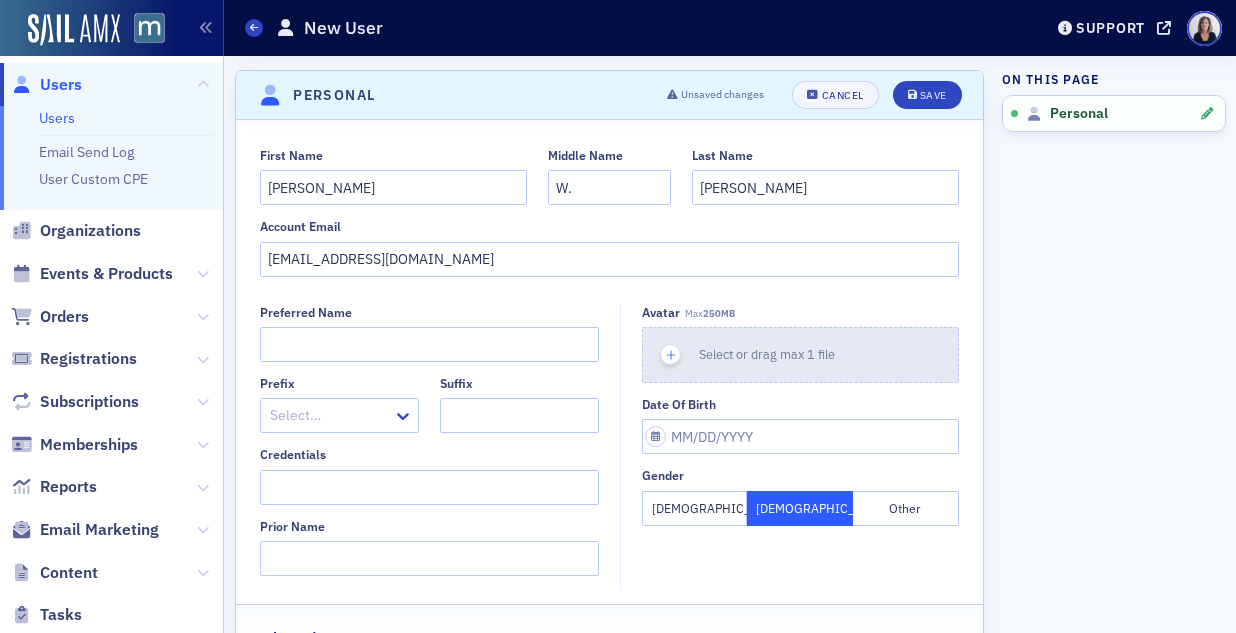 click on "Select or drag max 1 file" 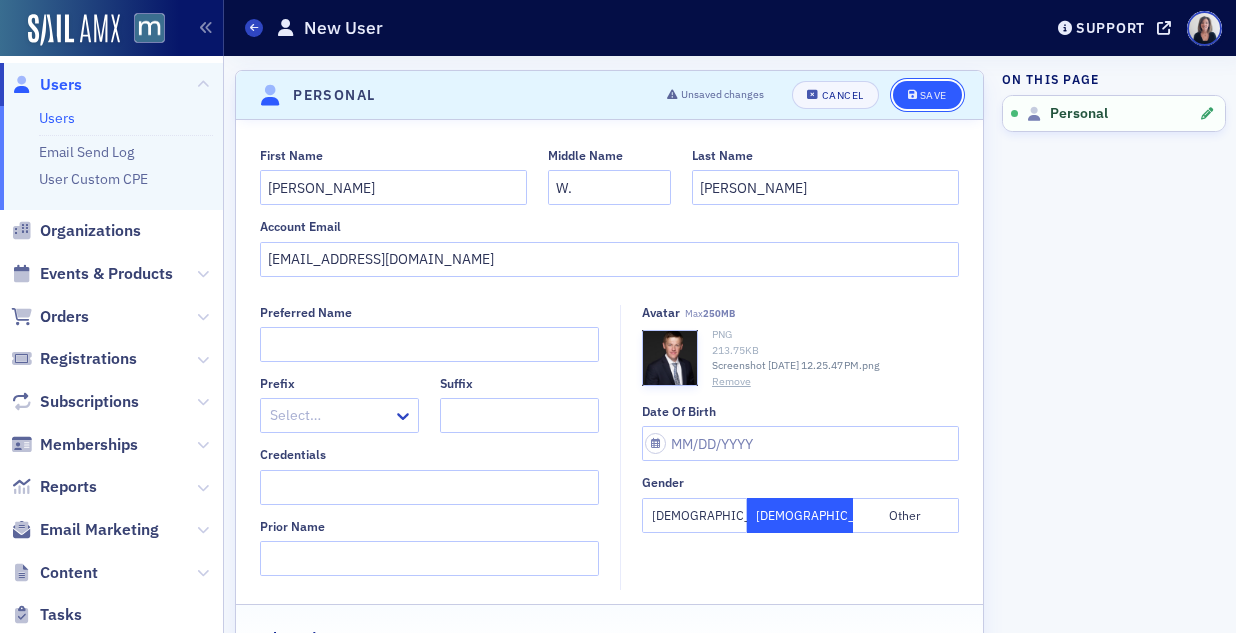 click on "Save" 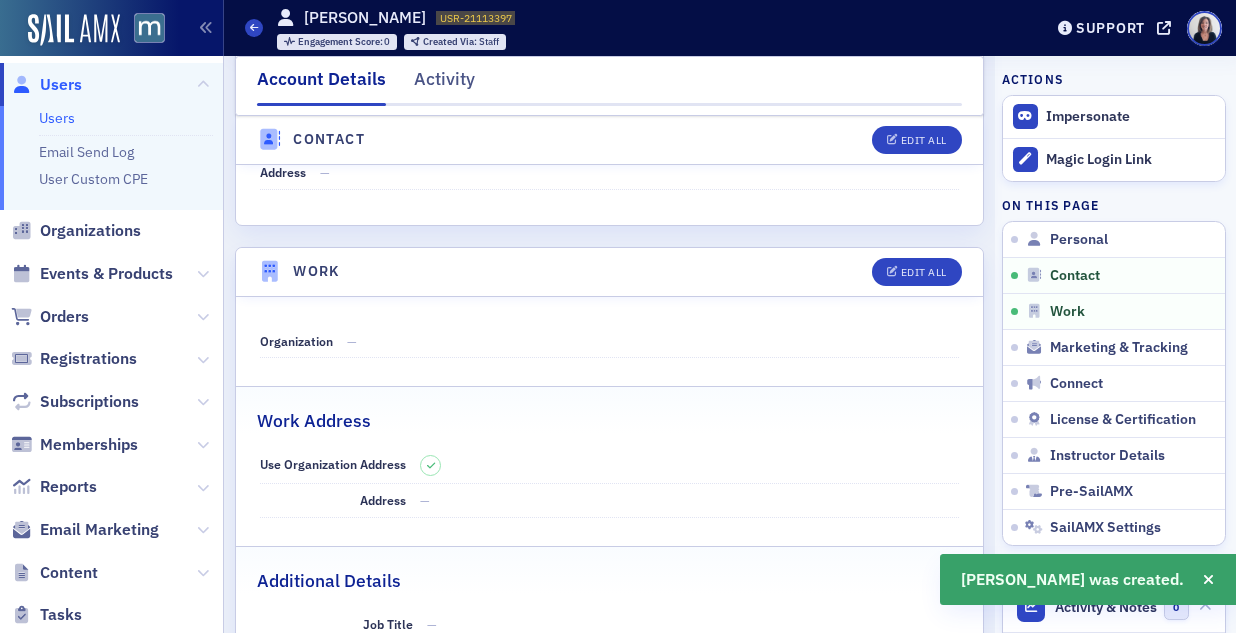 scroll, scrollTop: 1022, scrollLeft: 0, axis: vertical 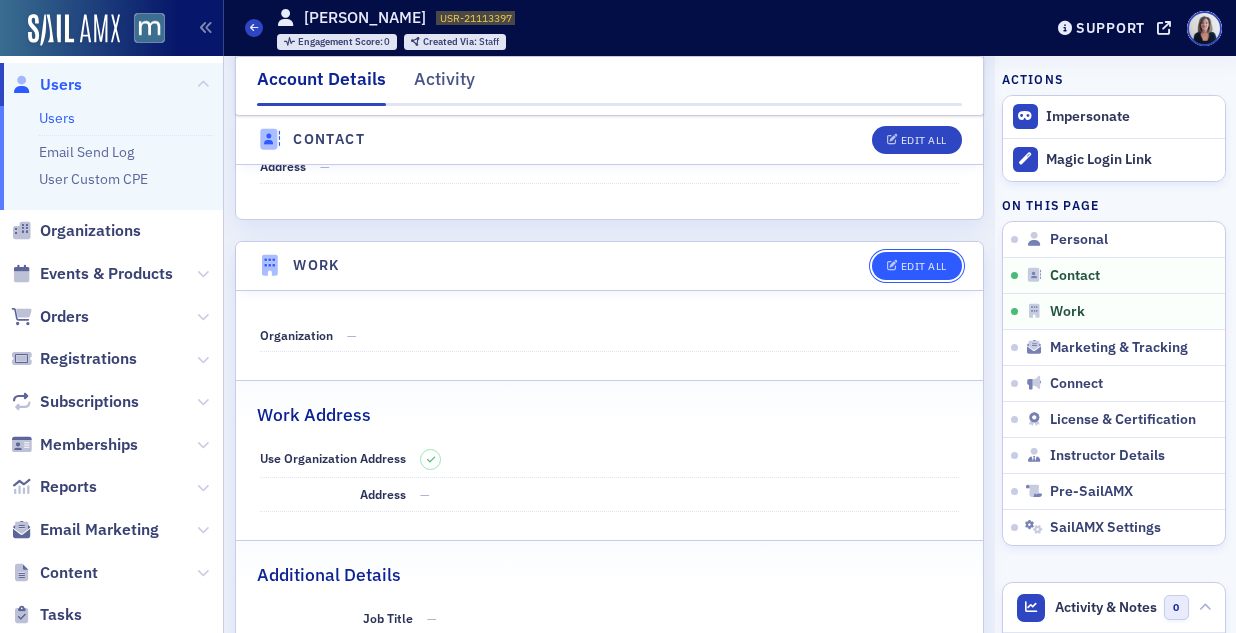 click on "Edit All" 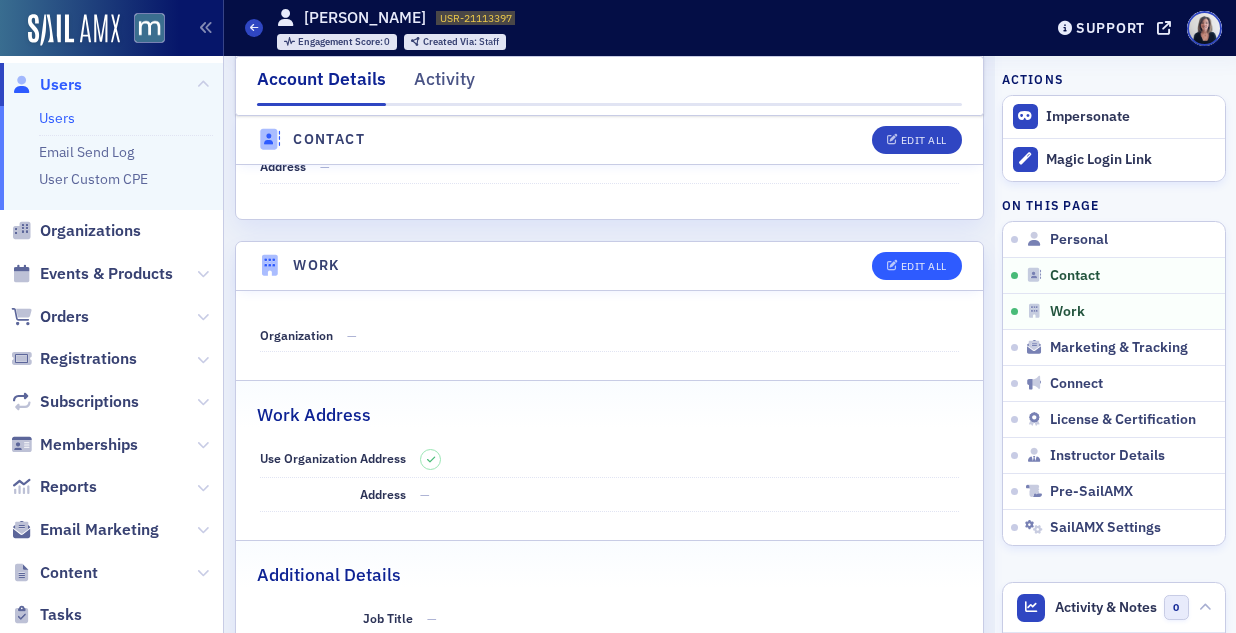 select on "US" 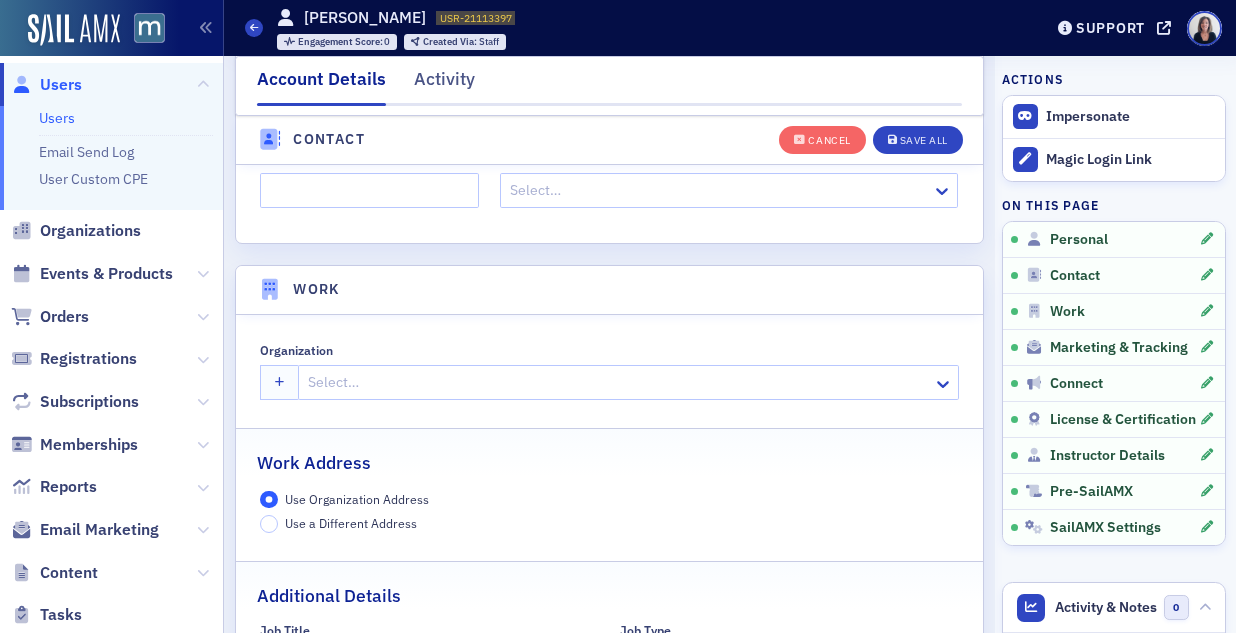 scroll, scrollTop: 1599, scrollLeft: 0, axis: vertical 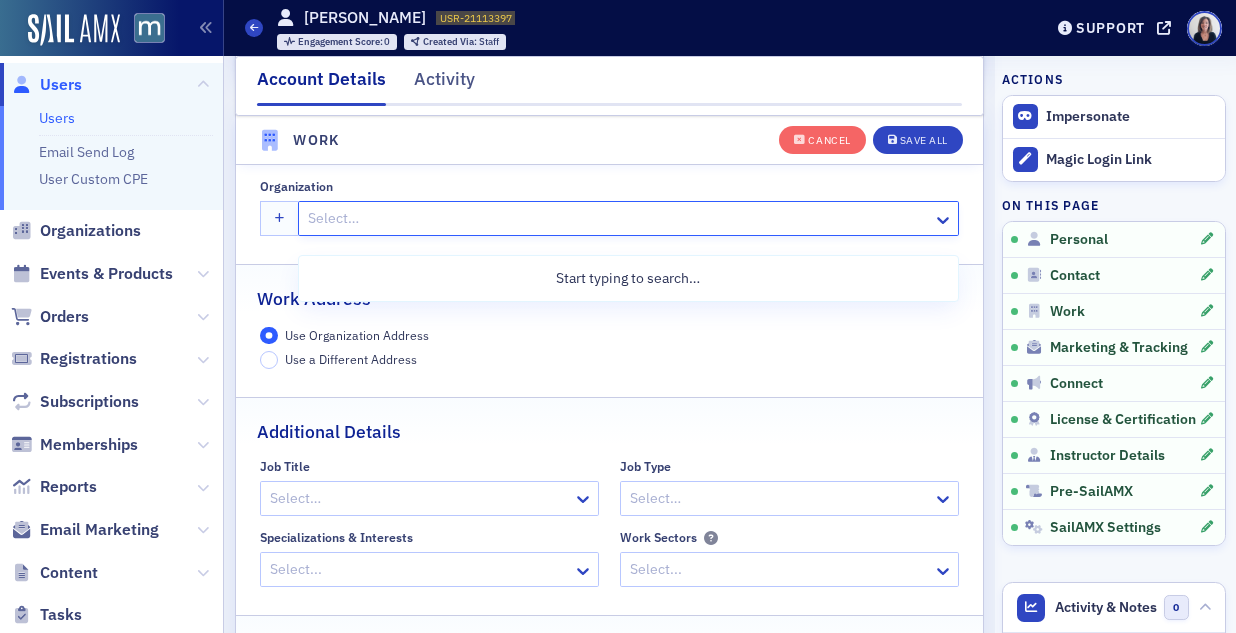 click 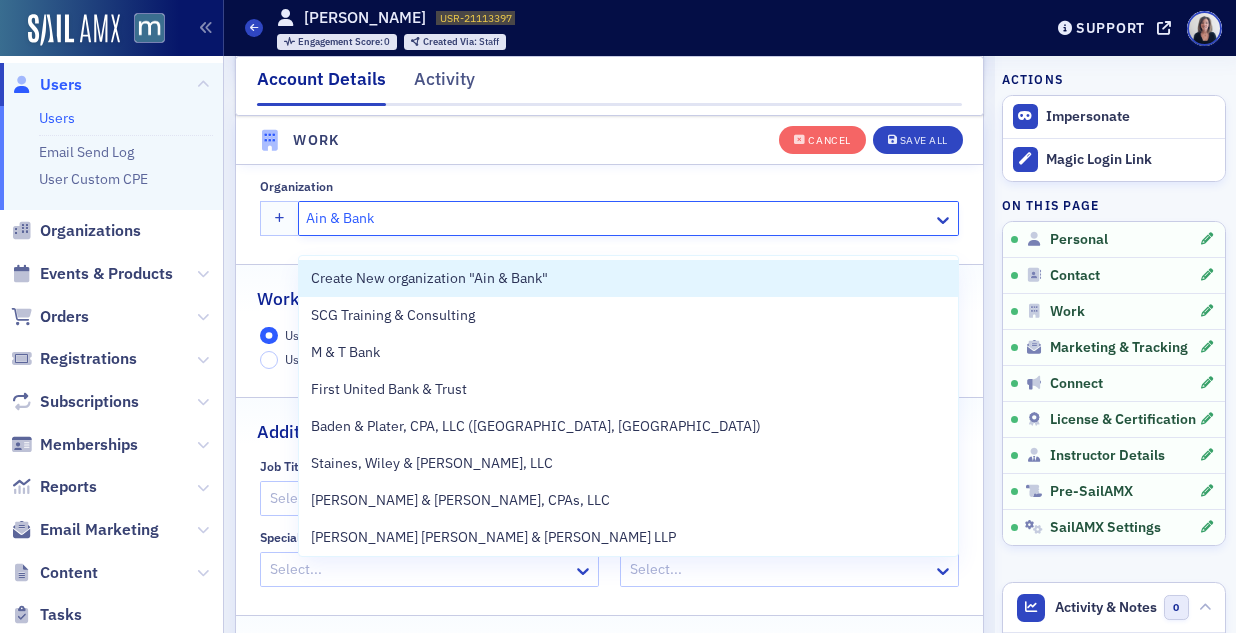 type on "Ain & Bank" 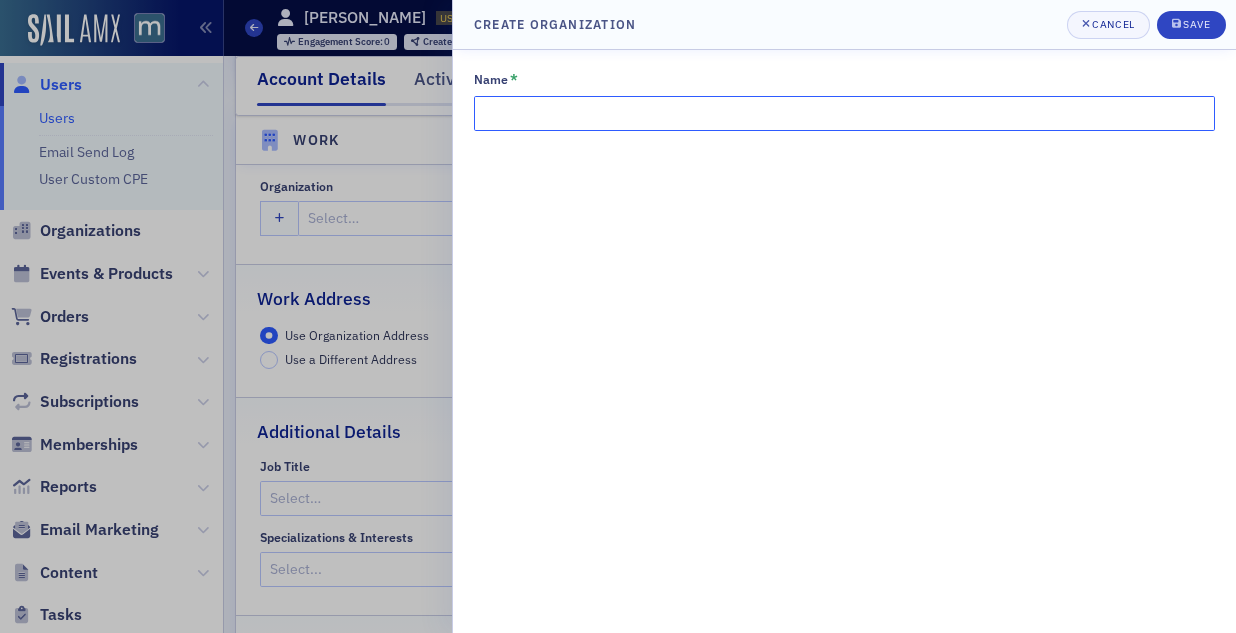 click on "Name *" at bounding box center (844, 113) 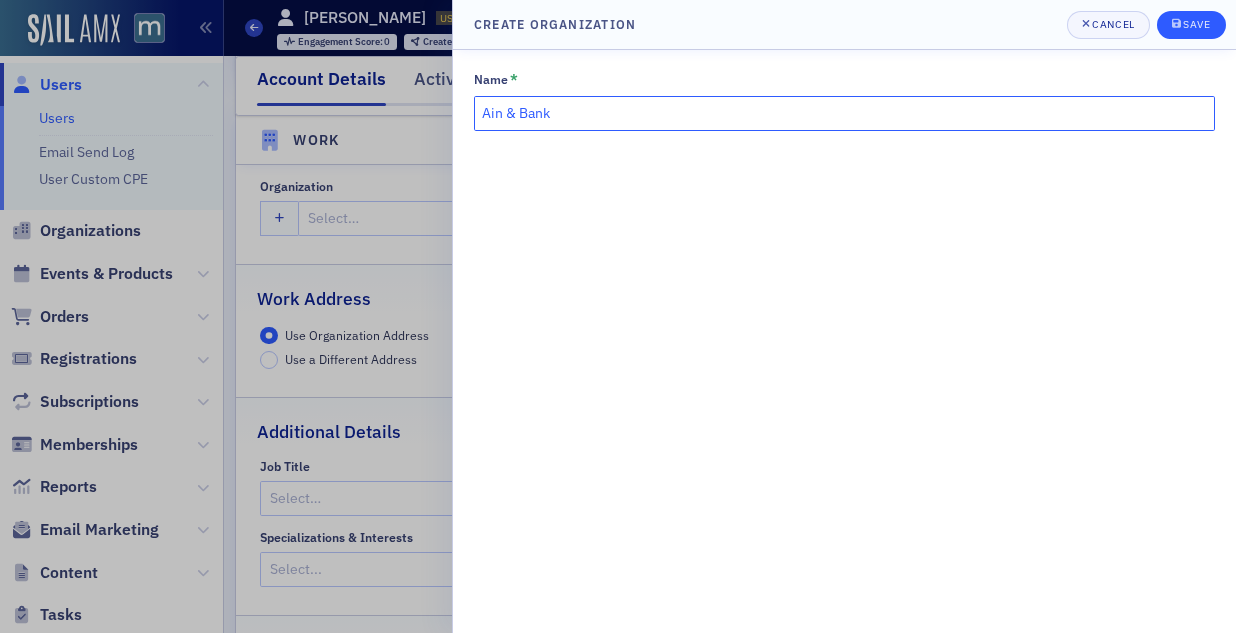 type on "Ain & Bank" 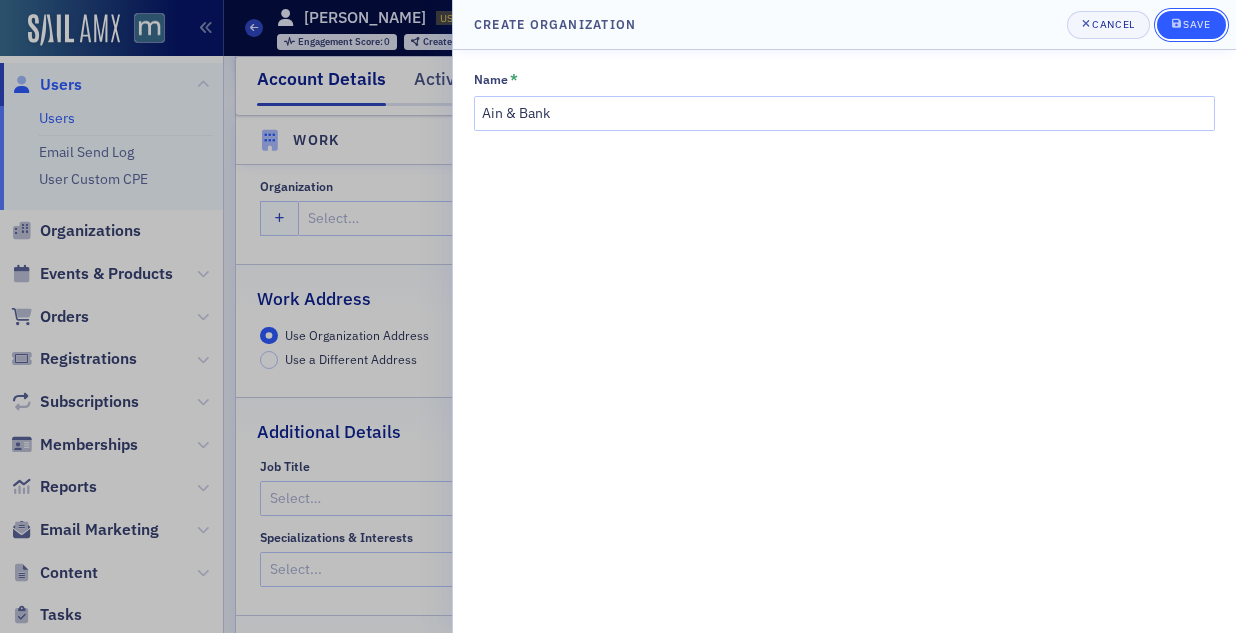 click on "Save" at bounding box center (1196, 24) 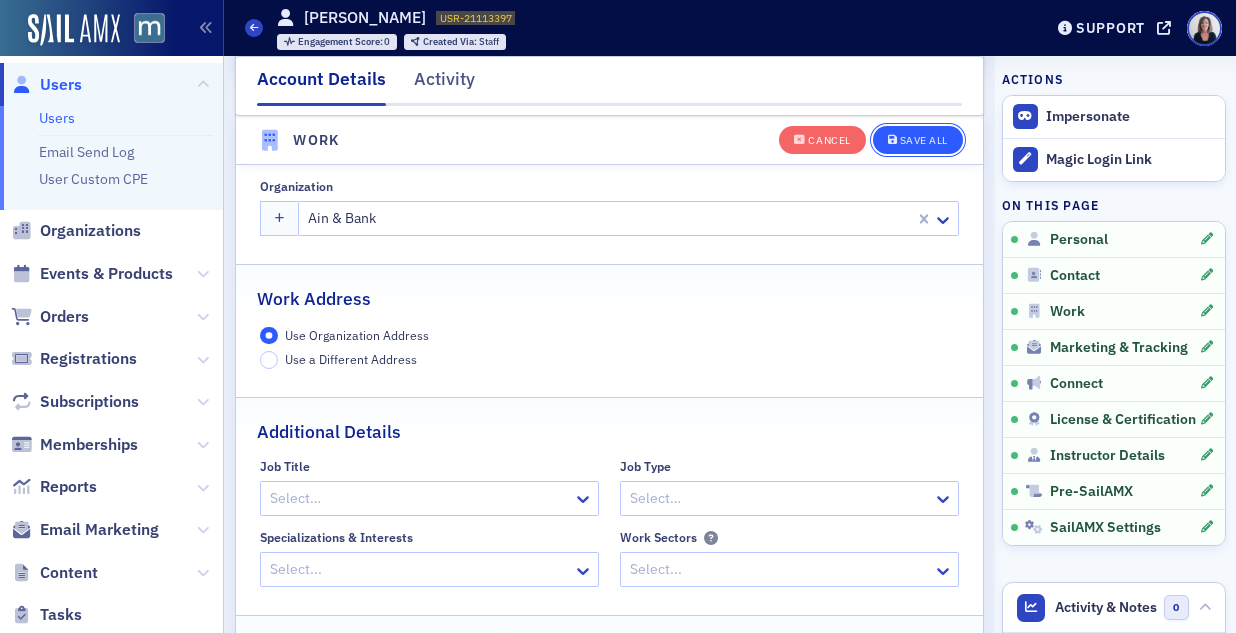 click on "Save All" 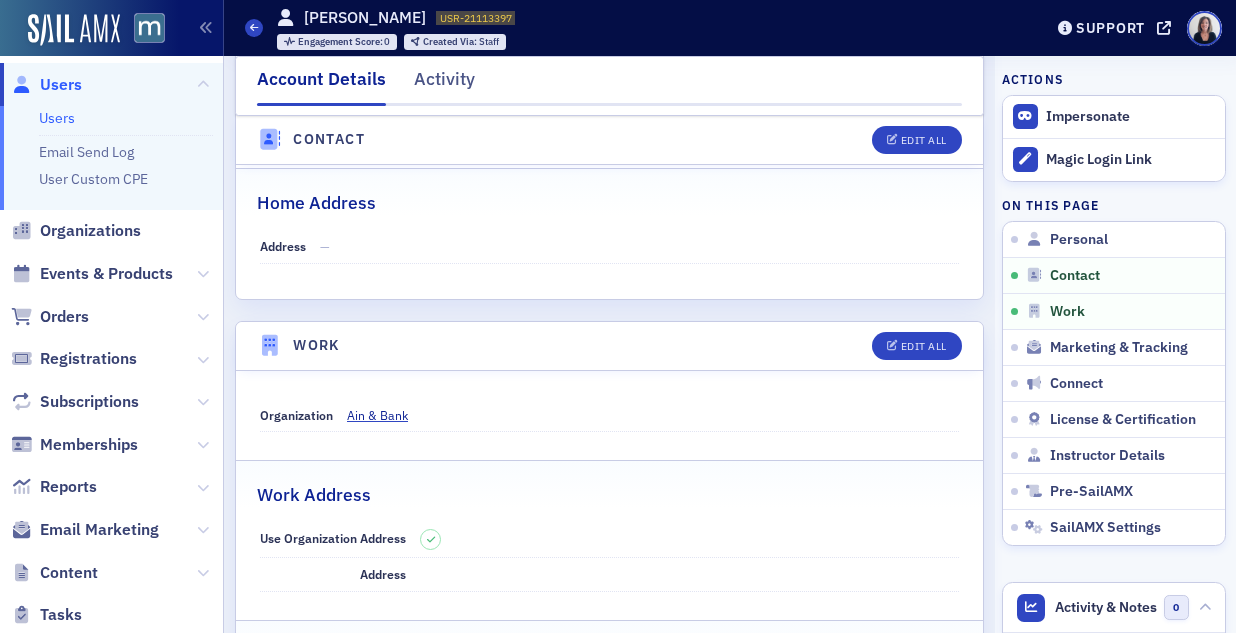 scroll, scrollTop: 959, scrollLeft: 0, axis: vertical 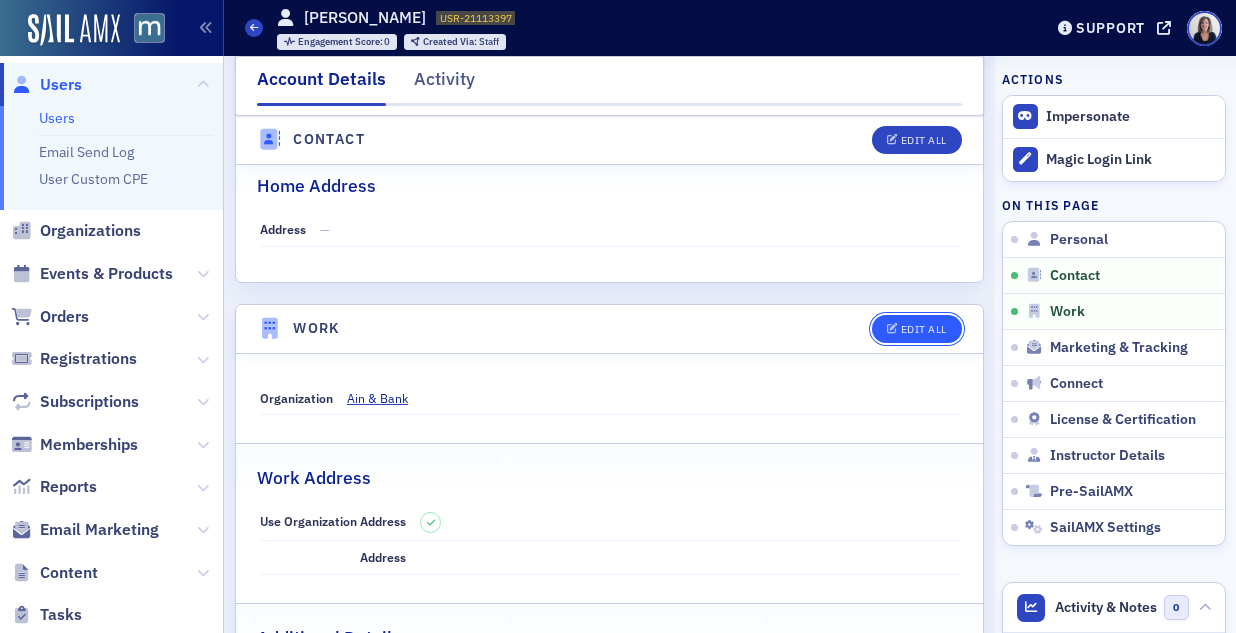 click on "Edit All" 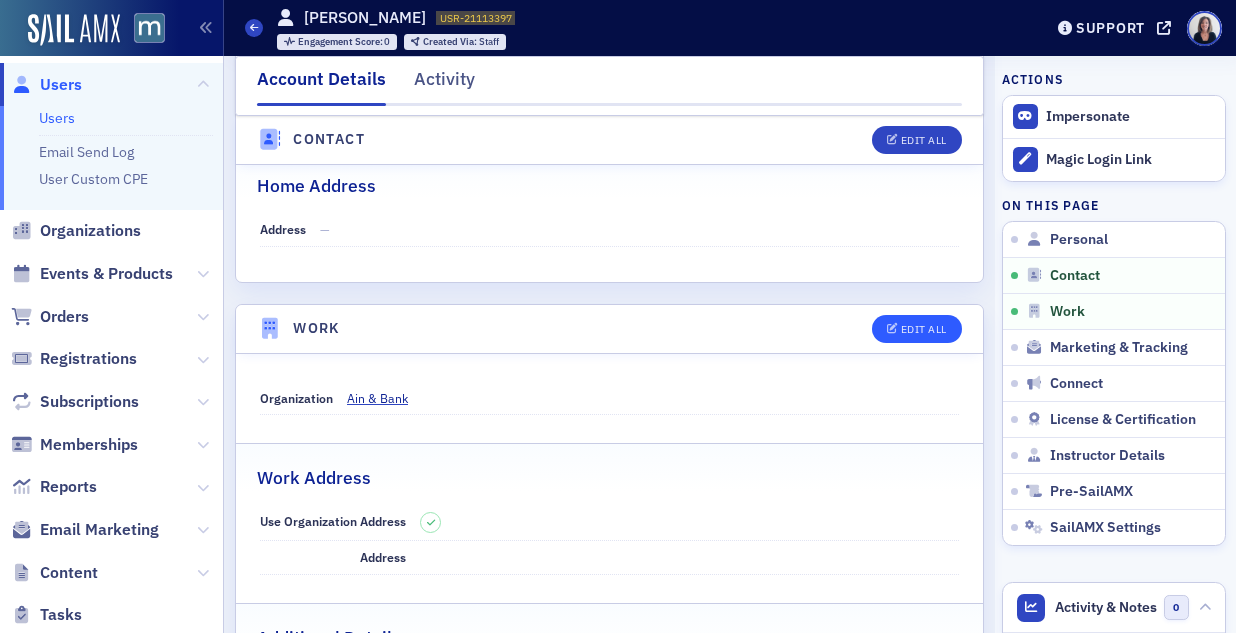 select on "US" 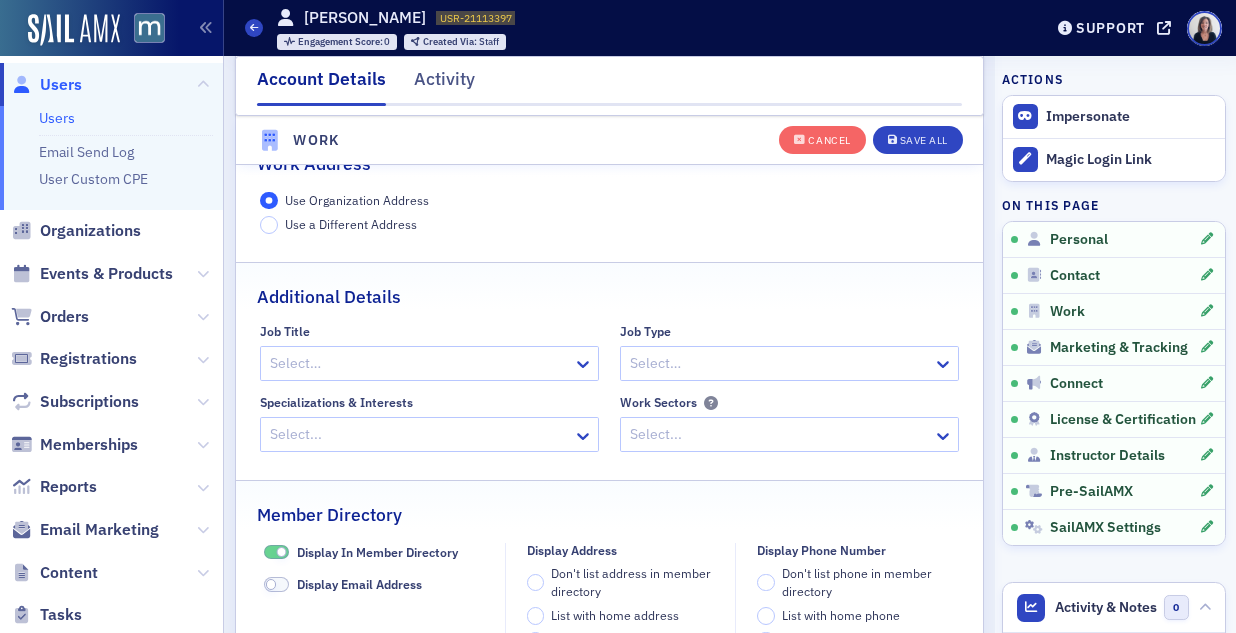 scroll, scrollTop: 1755, scrollLeft: 0, axis: vertical 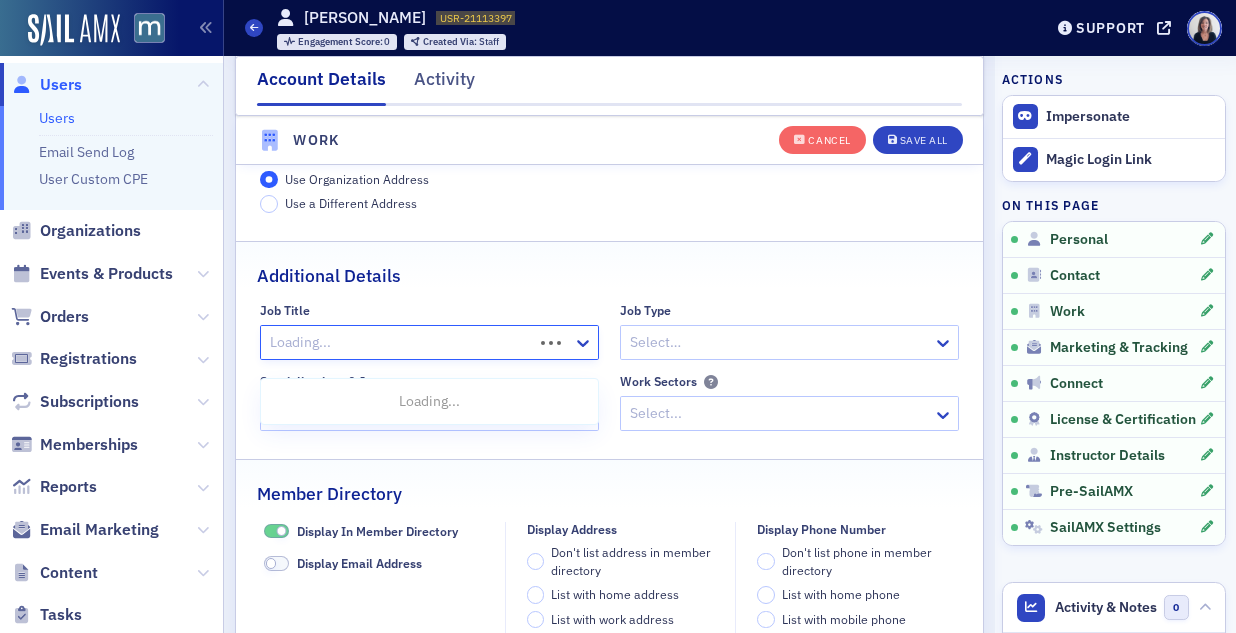 click 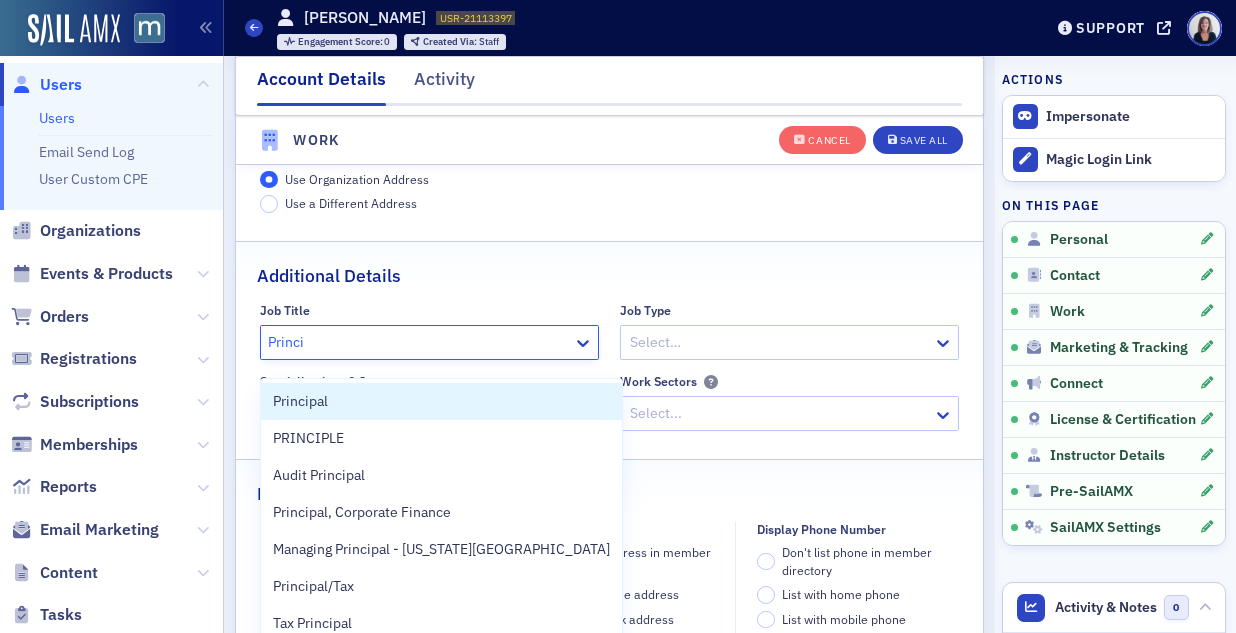 type on "Princip" 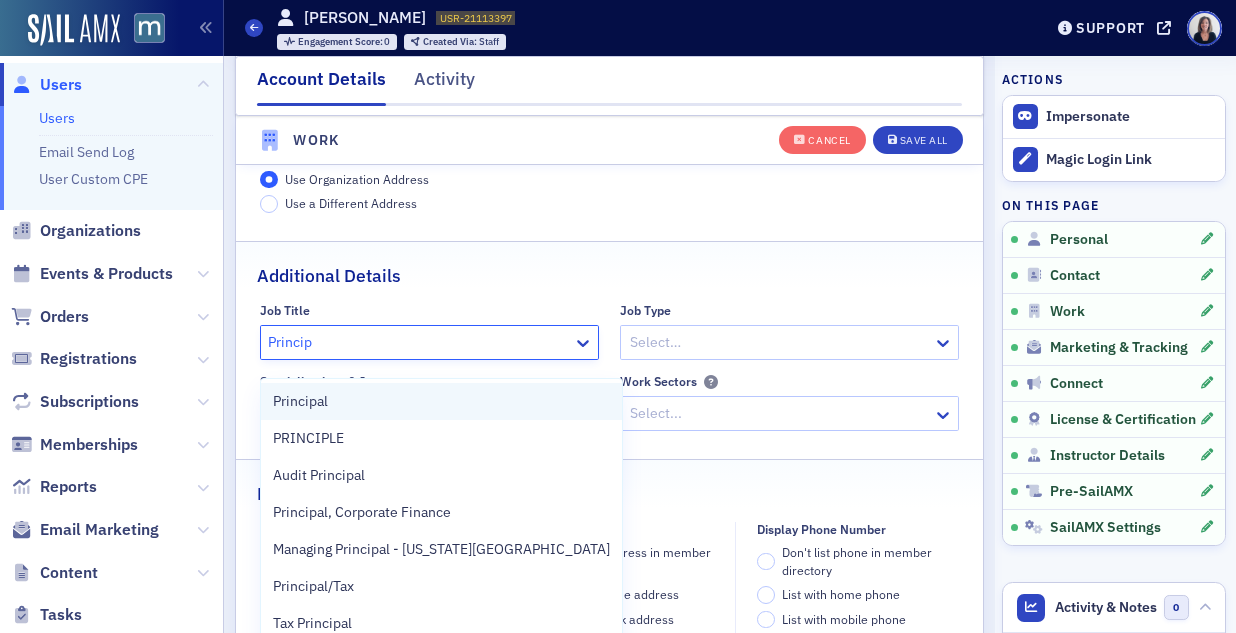 click on "Principal" at bounding box center (441, 401) 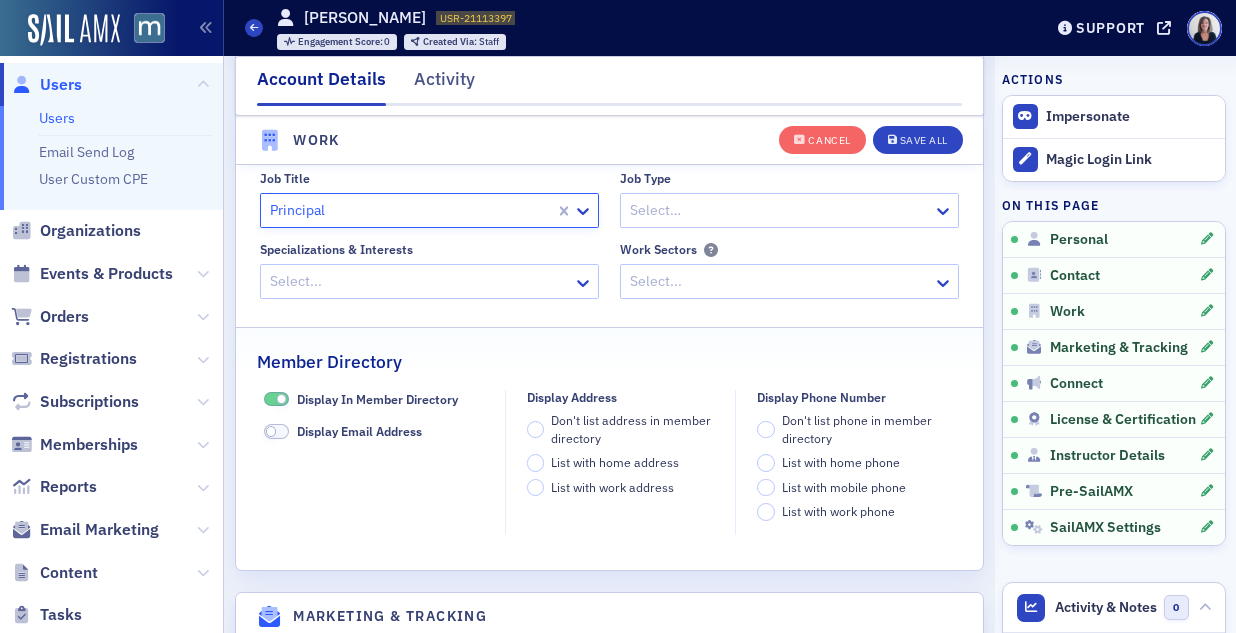 scroll, scrollTop: 1895, scrollLeft: 0, axis: vertical 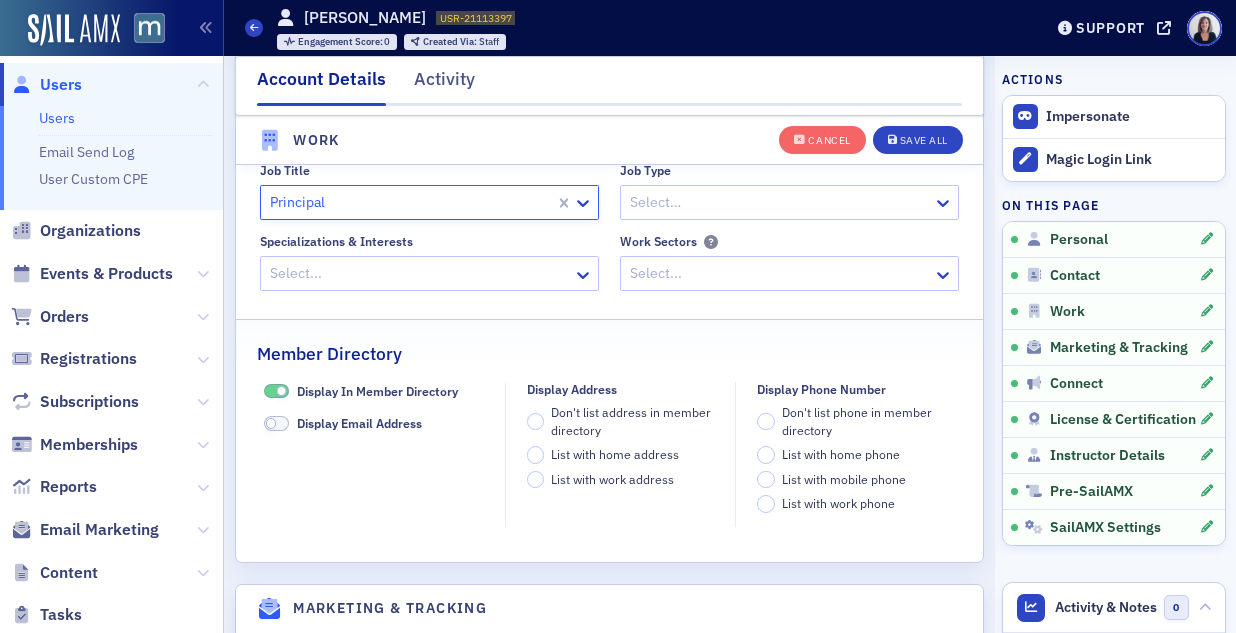 click 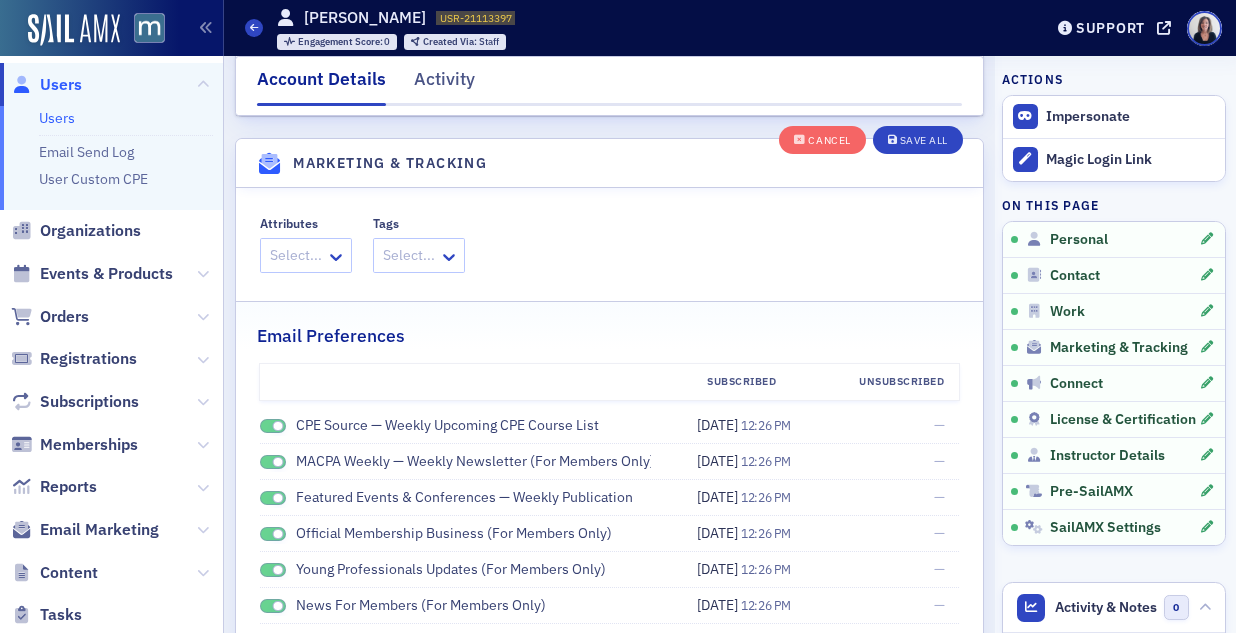 scroll, scrollTop: 2233, scrollLeft: 0, axis: vertical 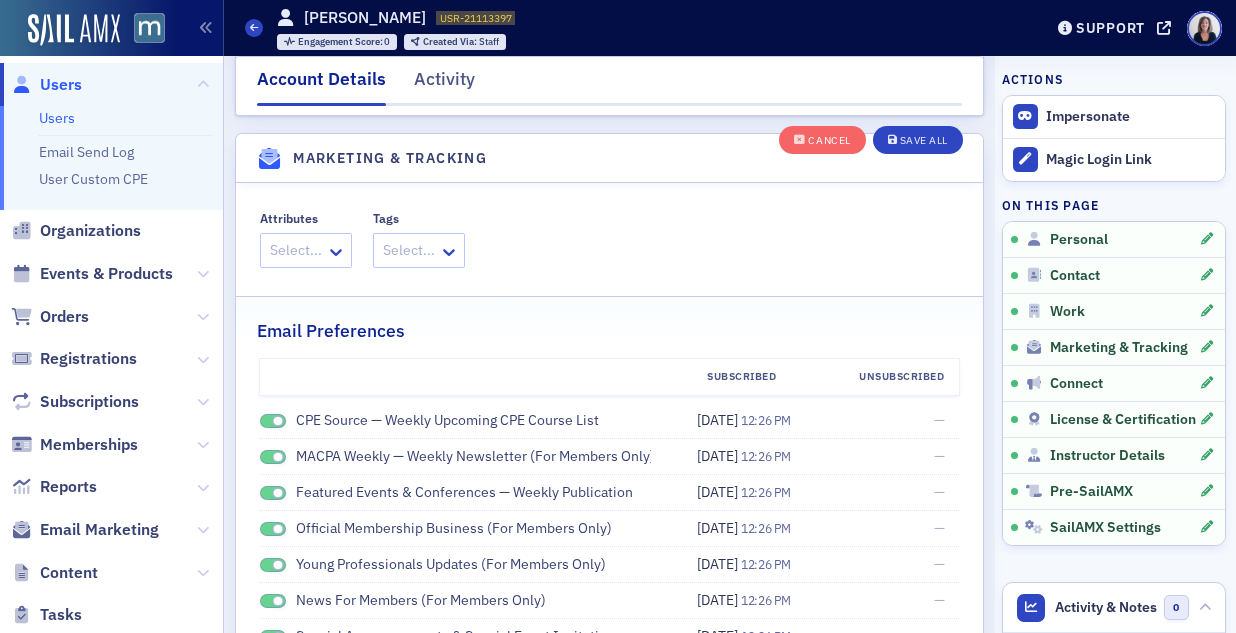 click 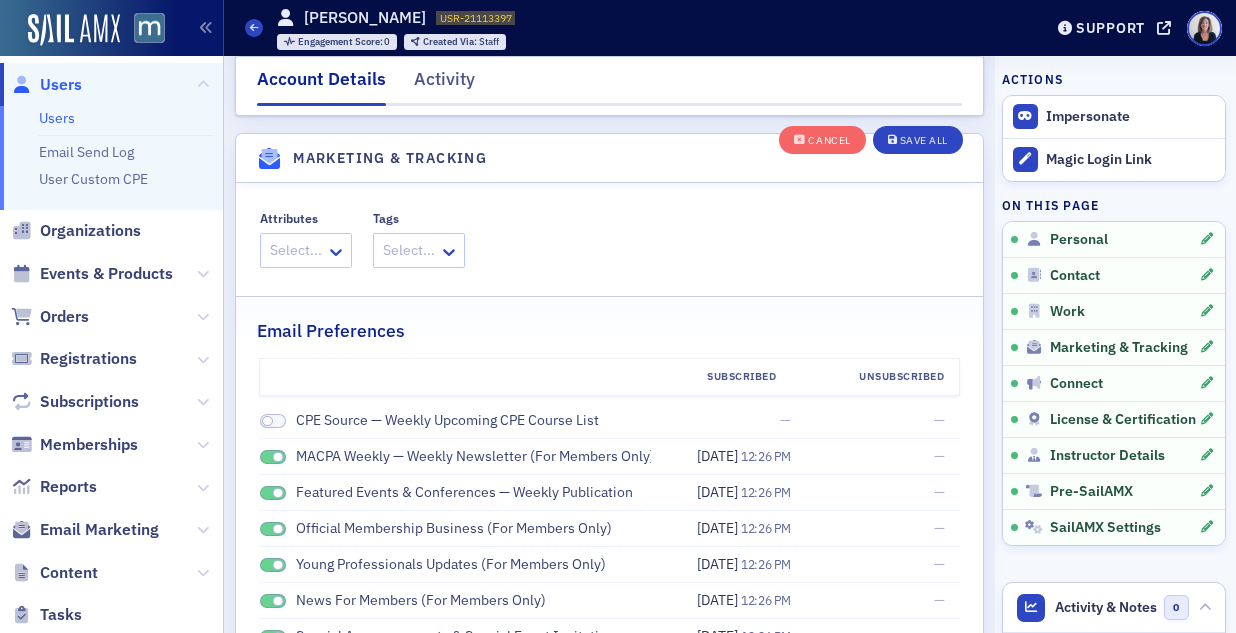 click 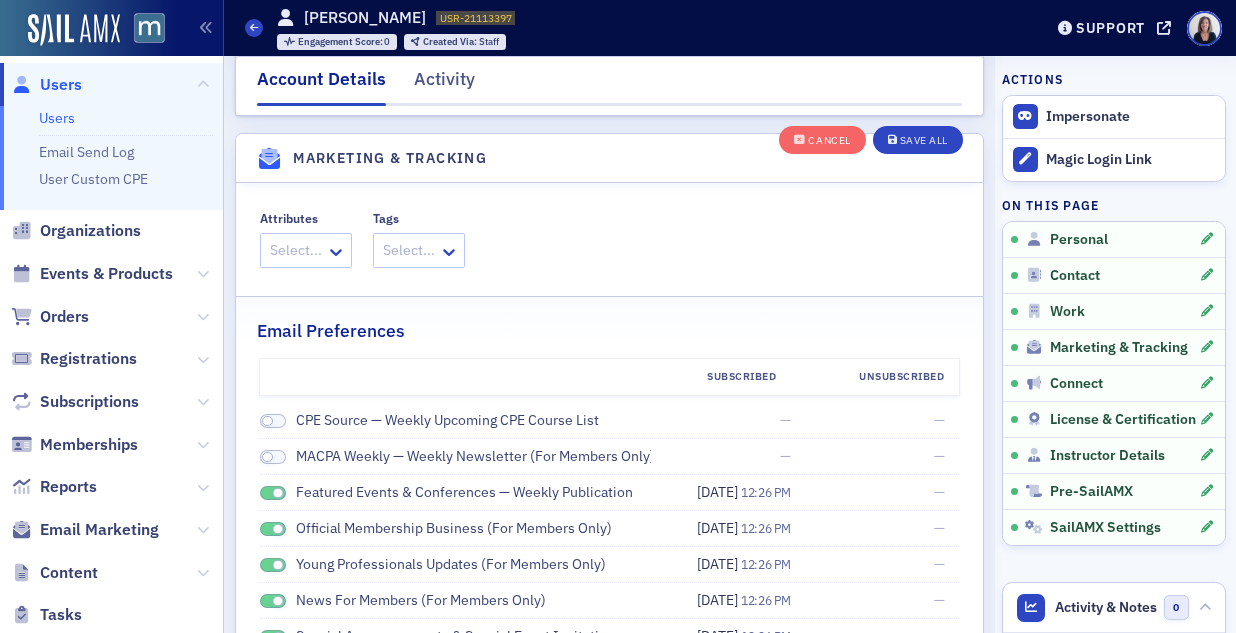click 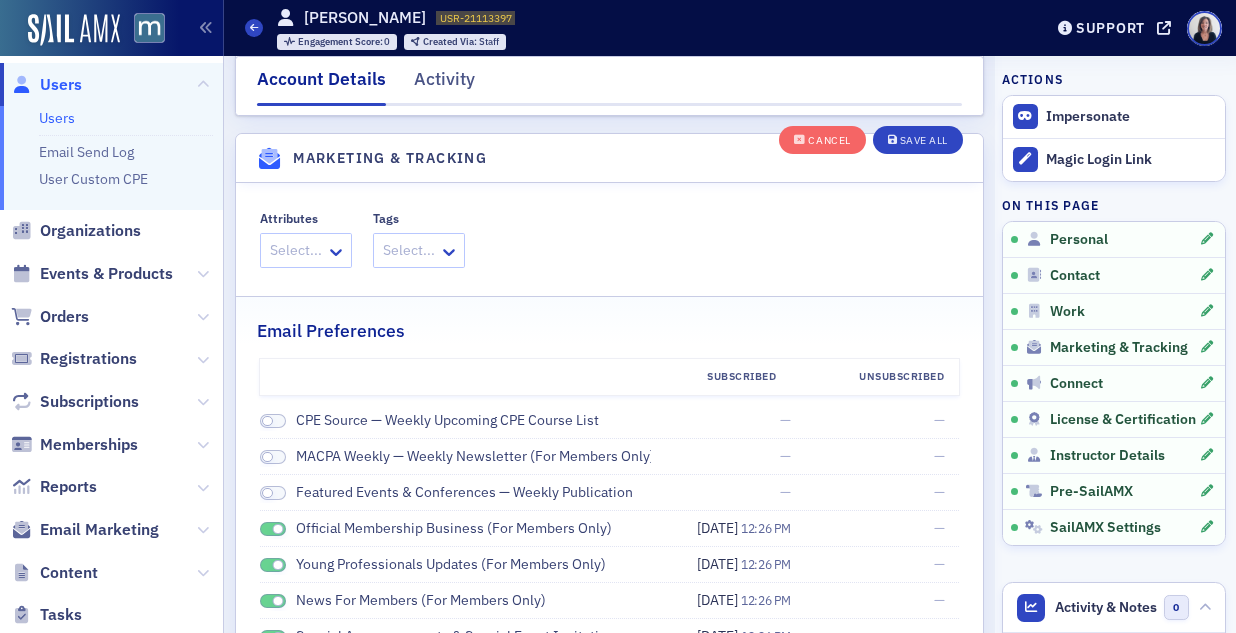 click 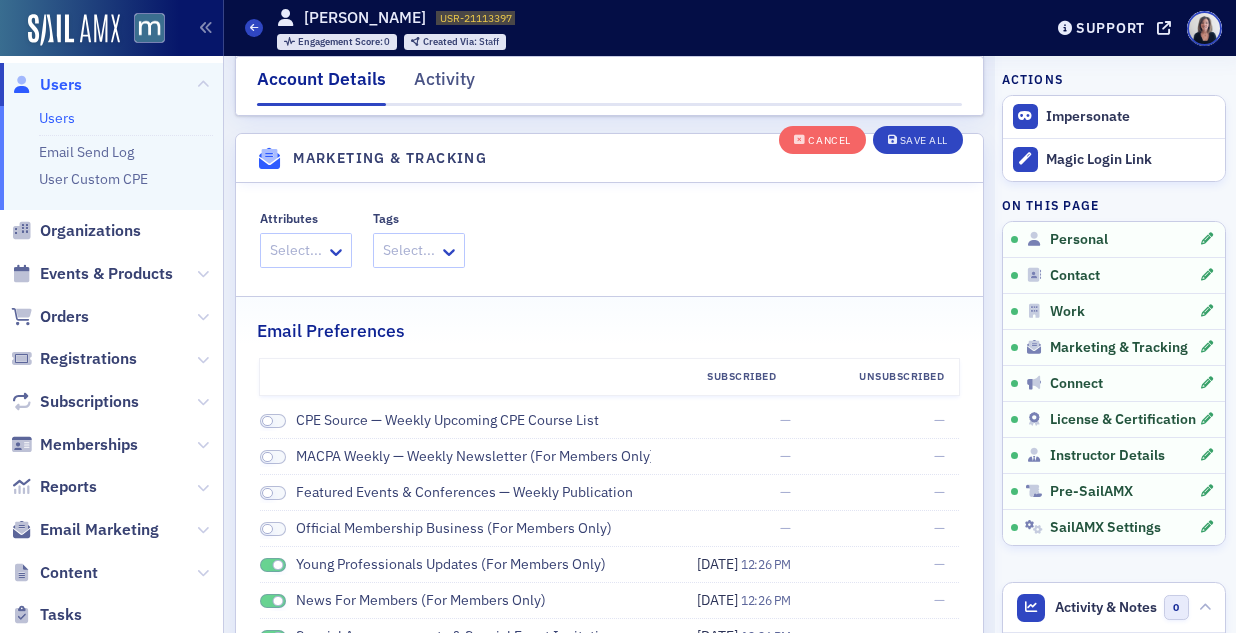 click 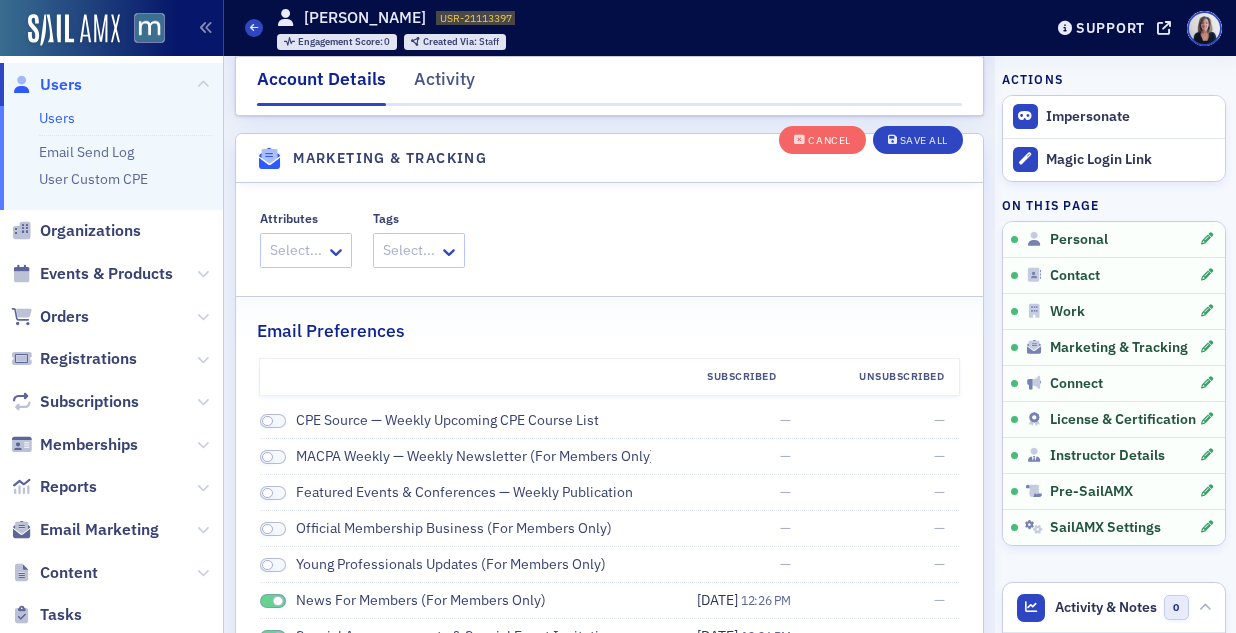 click 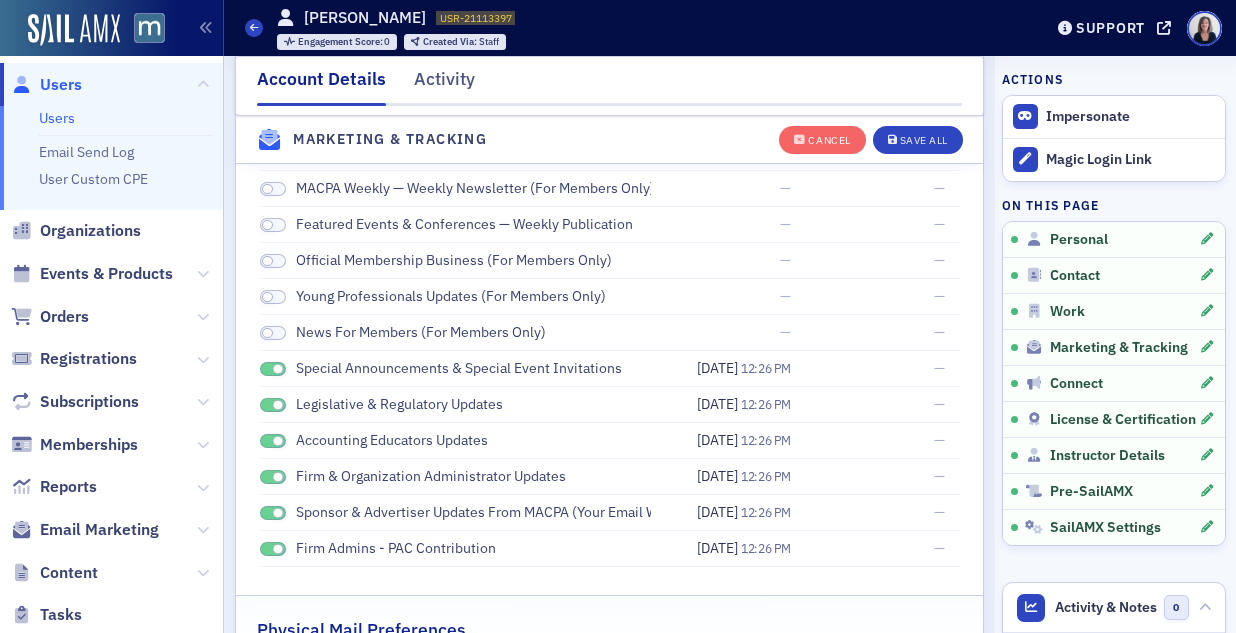 scroll, scrollTop: 2499, scrollLeft: 0, axis: vertical 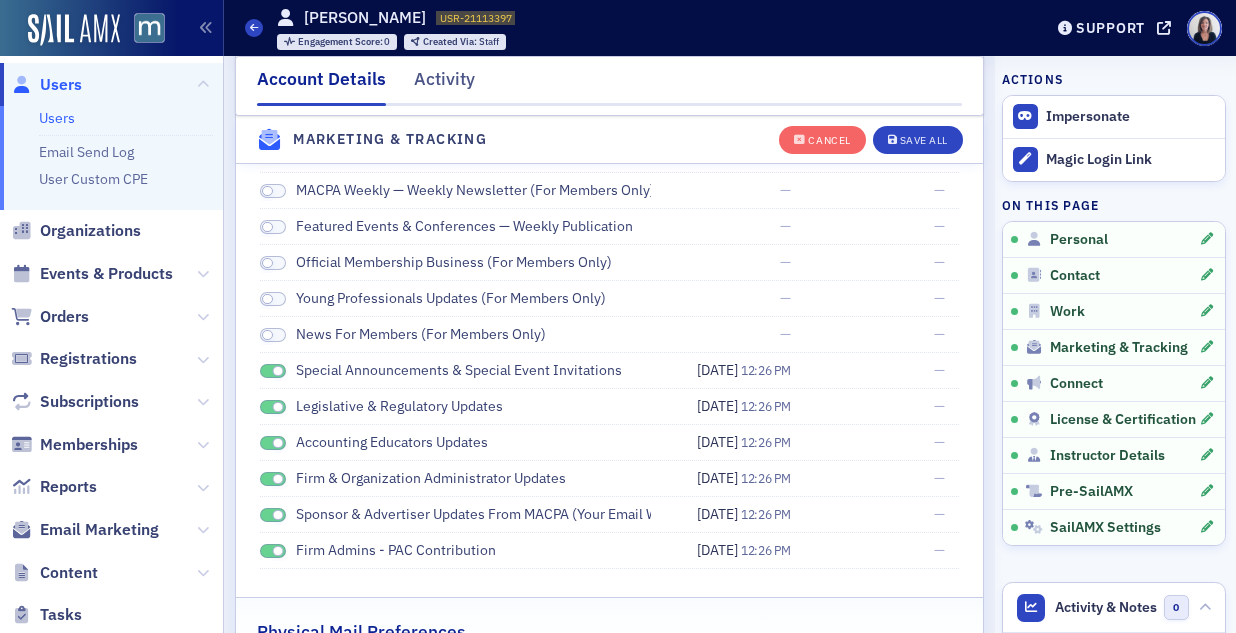 click 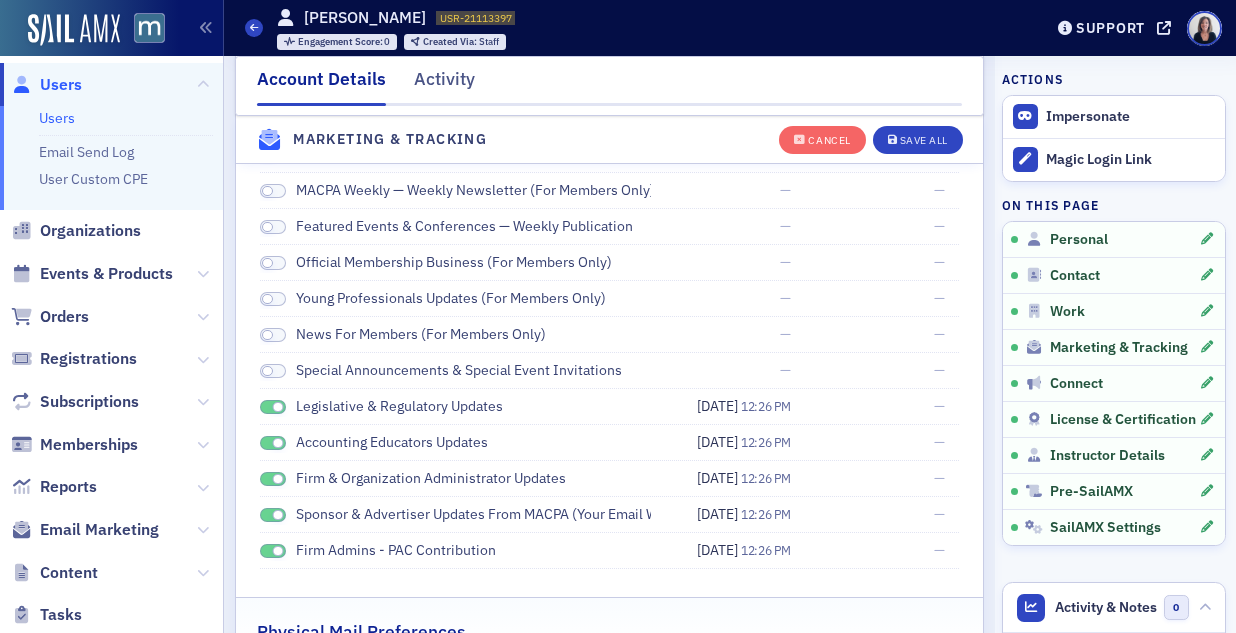 click 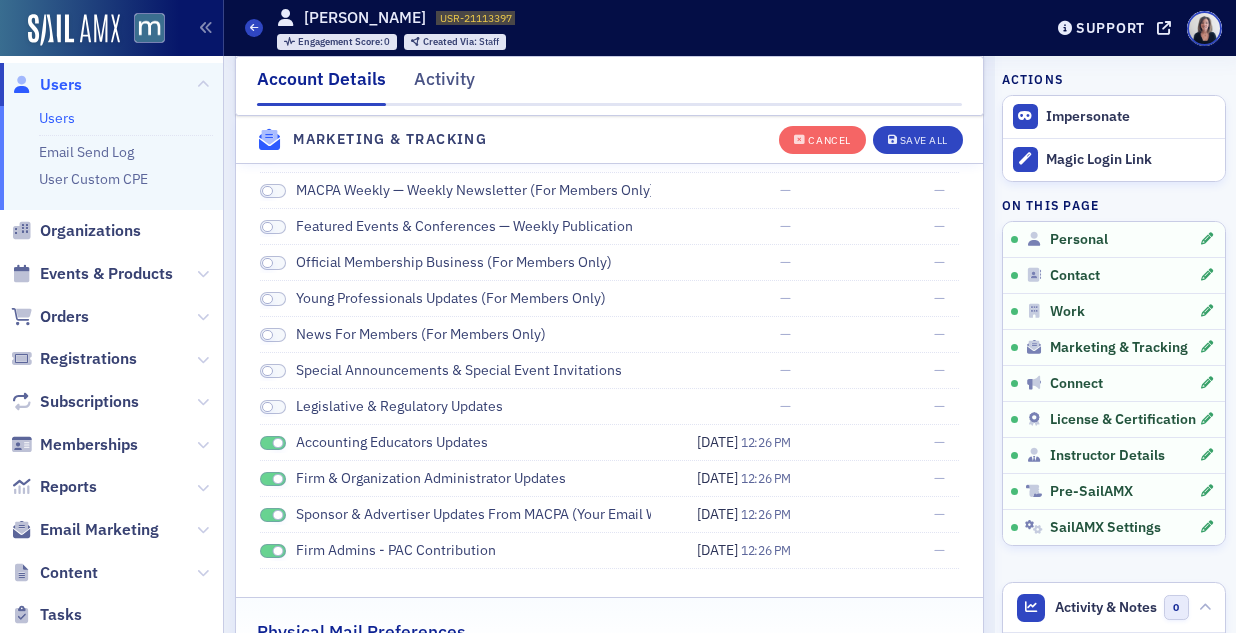 click 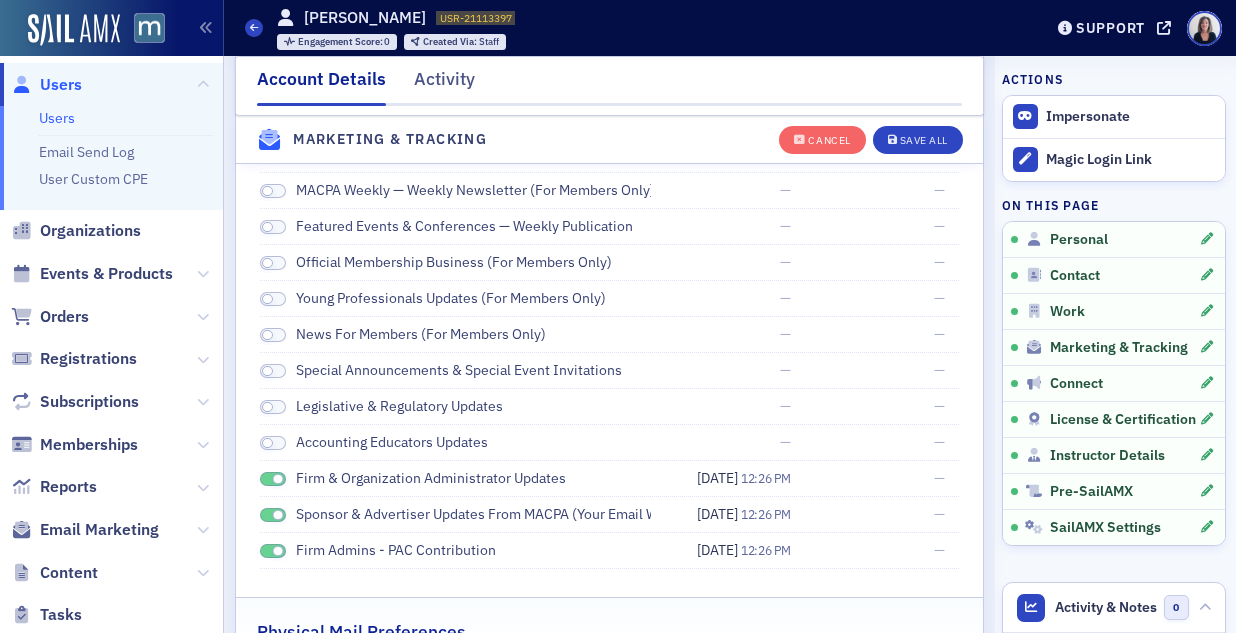 click 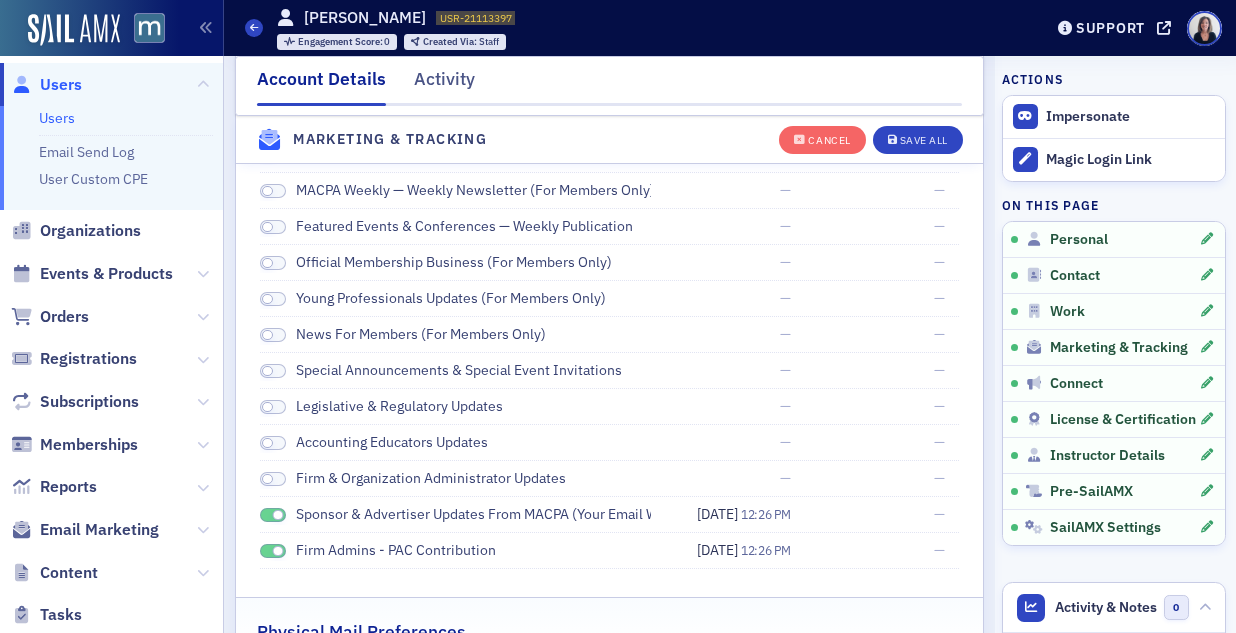 click 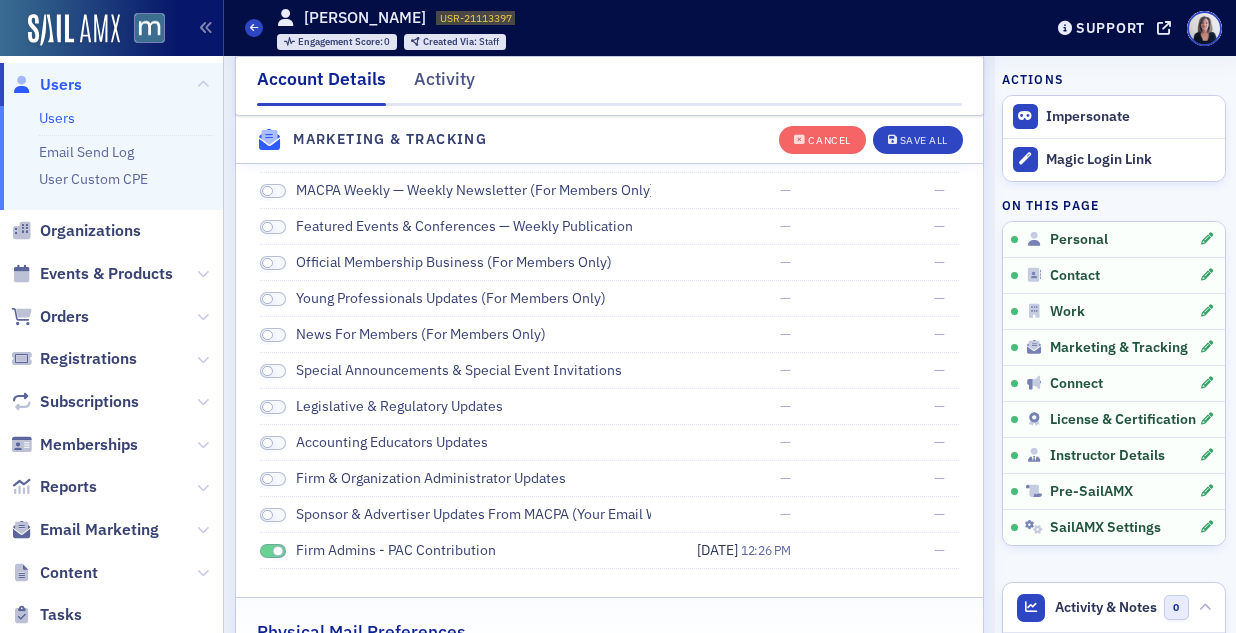 click 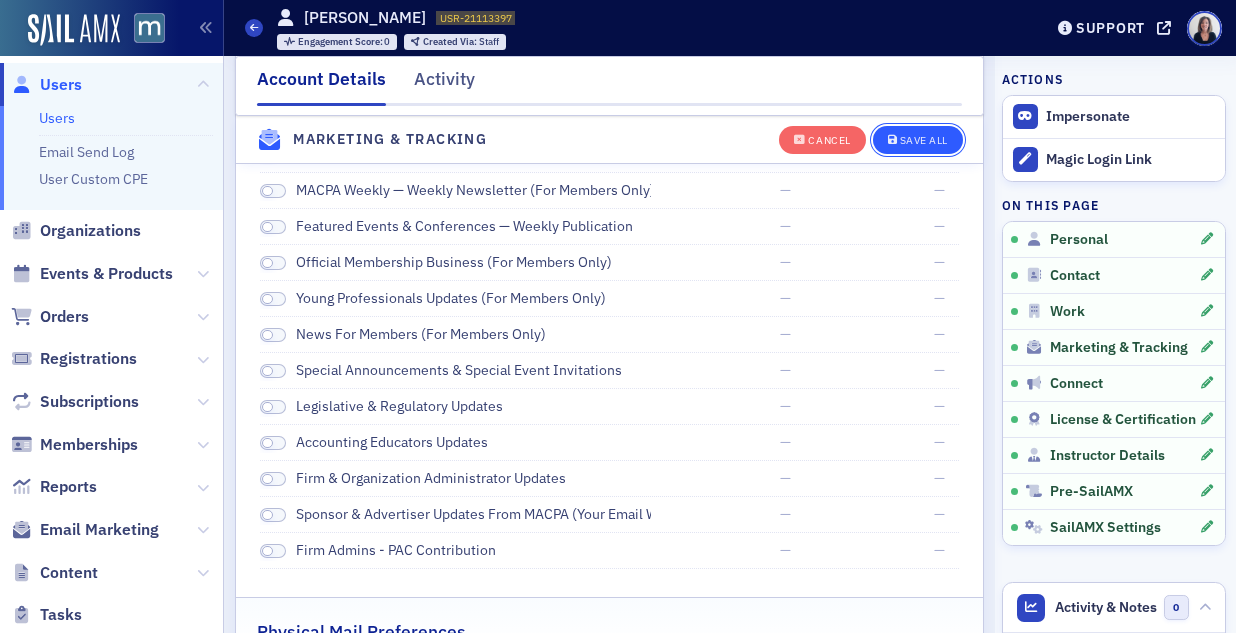 click on "Save All" 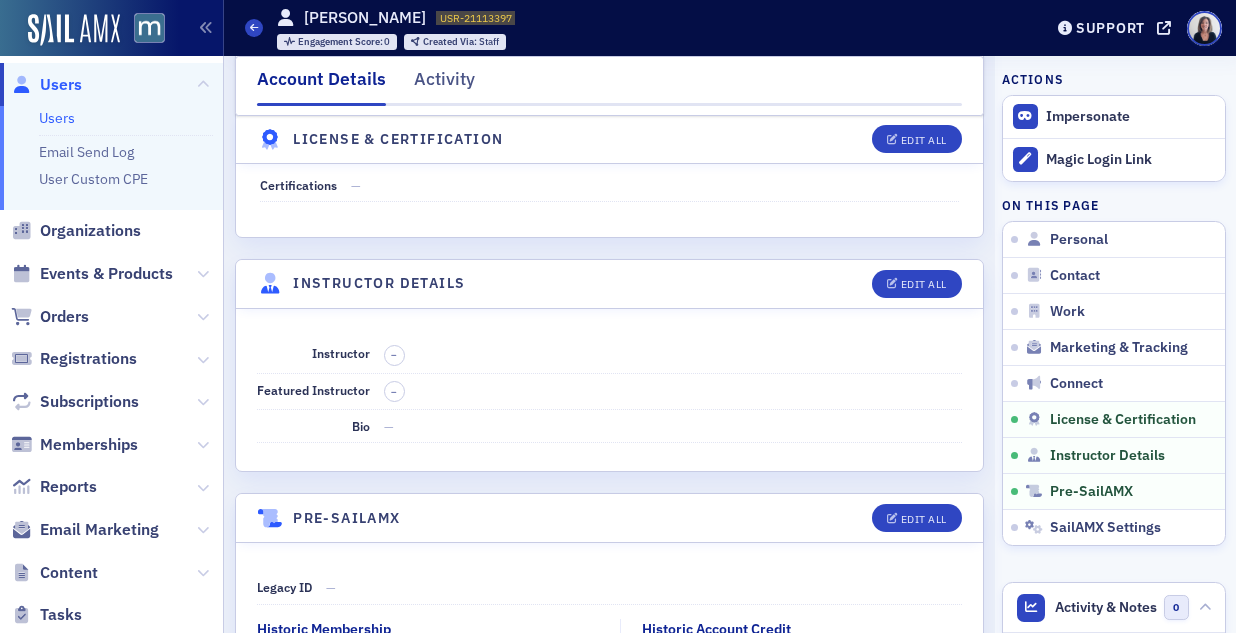 scroll, scrollTop: 3355, scrollLeft: 0, axis: vertical 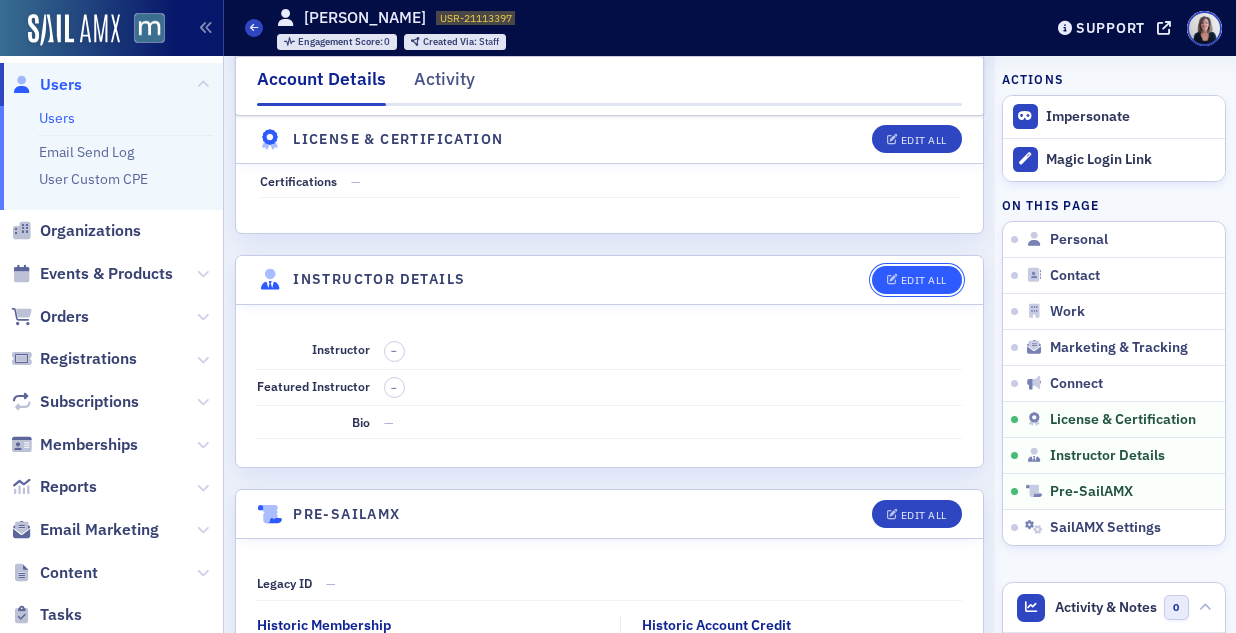 click on "Edit All" 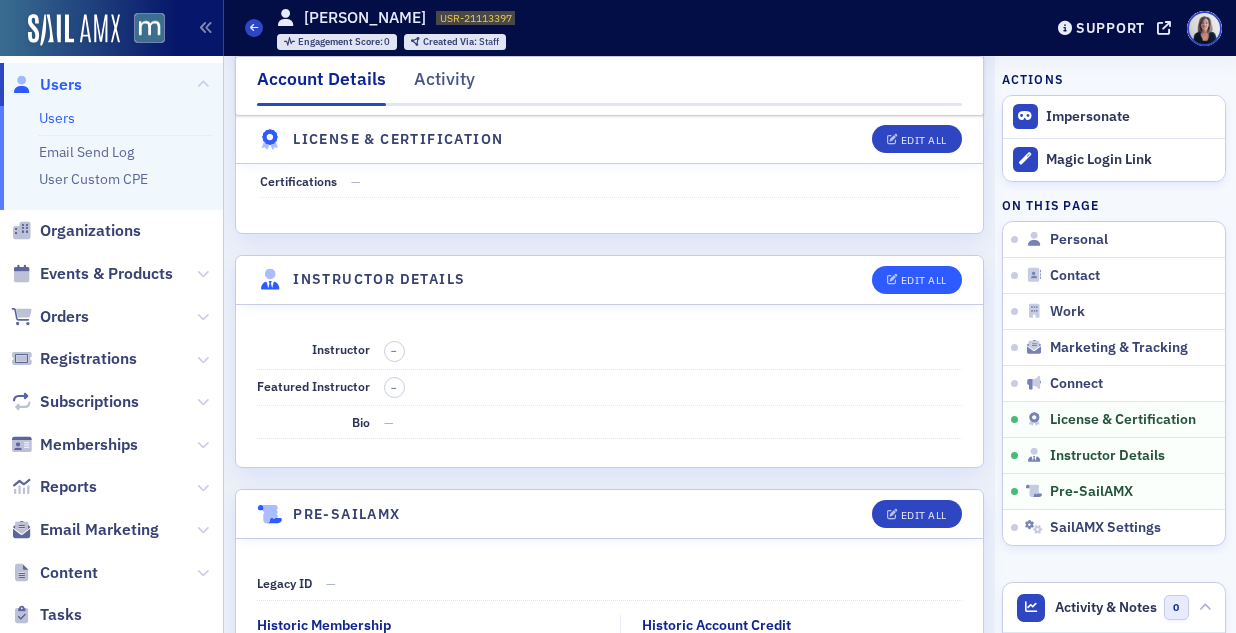 select on "US" 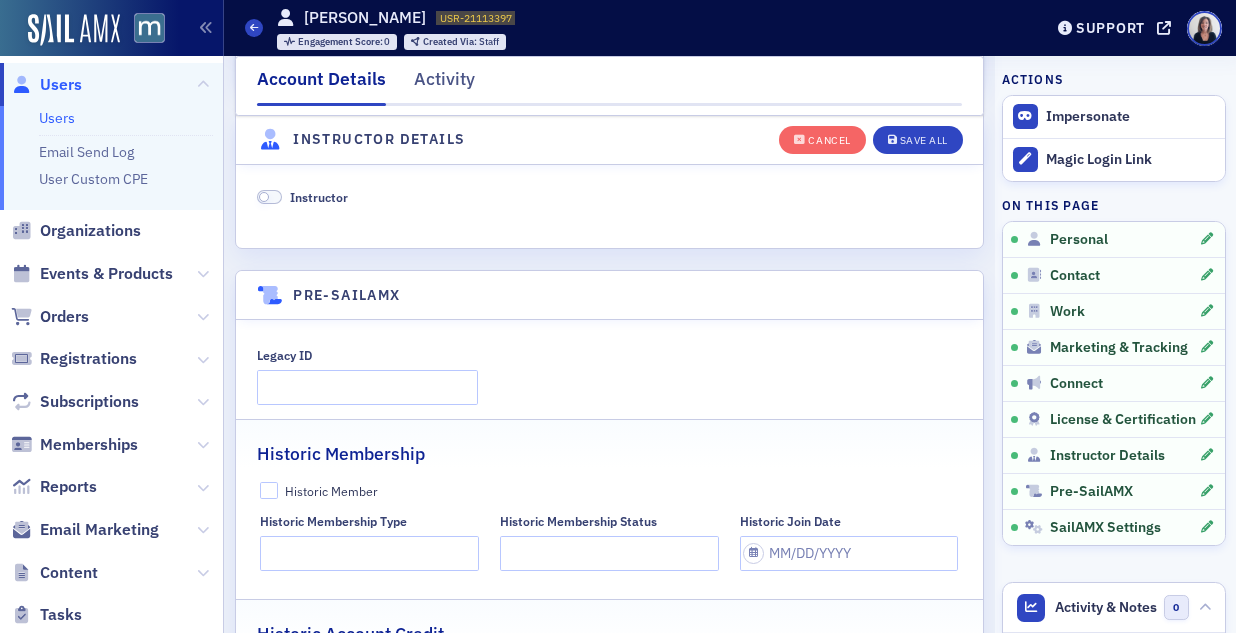 scroll, scrollTop: 3834, scrollLeft: 0, axis: vertical 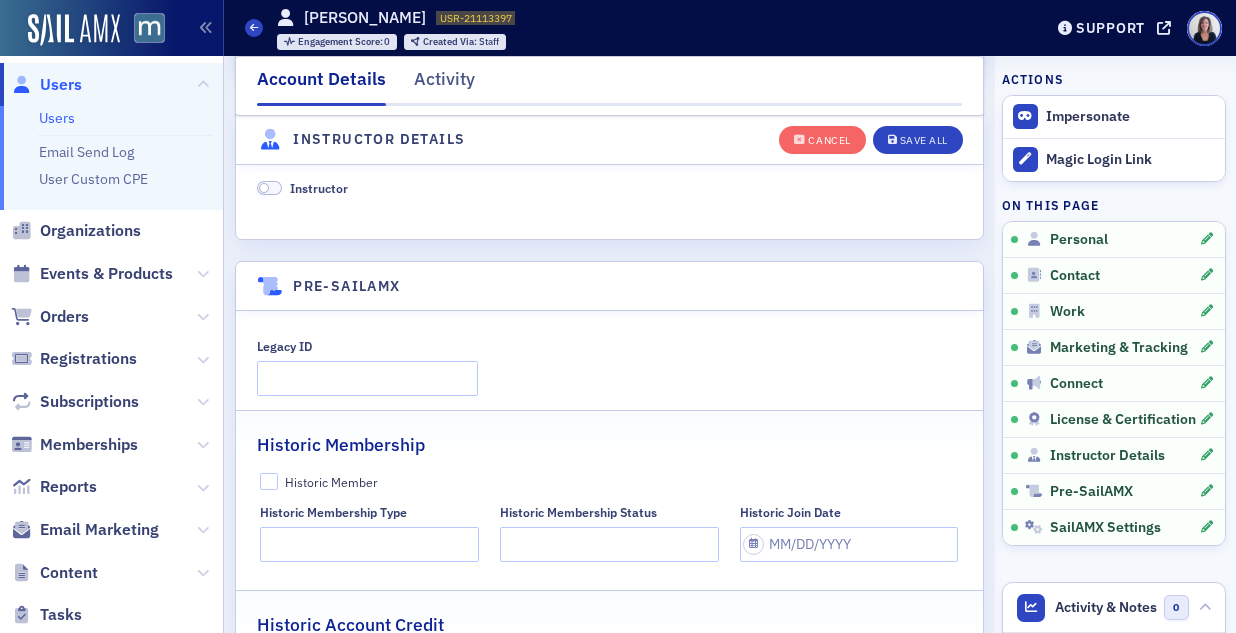 click 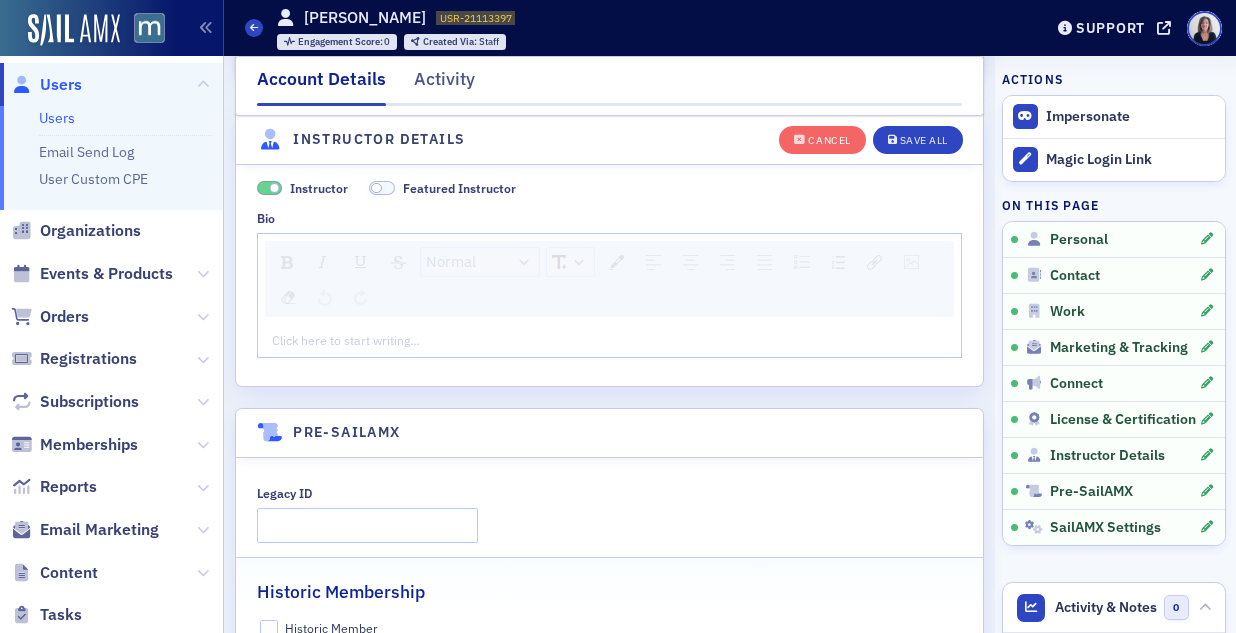 click 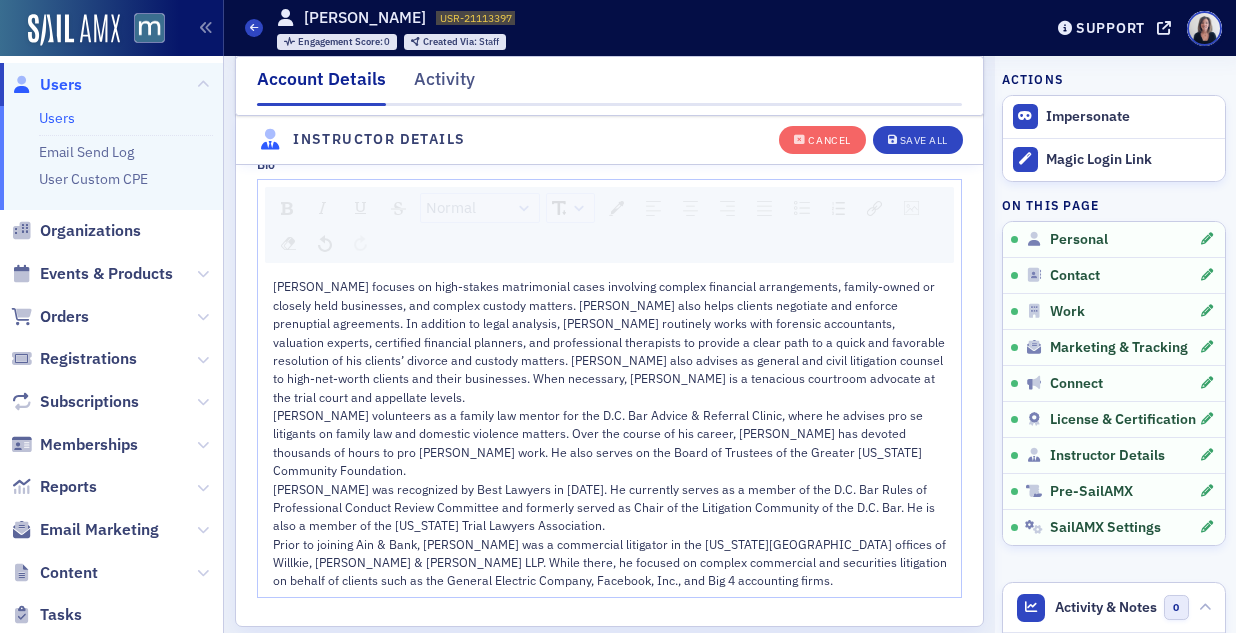 scroll, scrollTop: 3885, scrollLeft: 0, axis: vertical 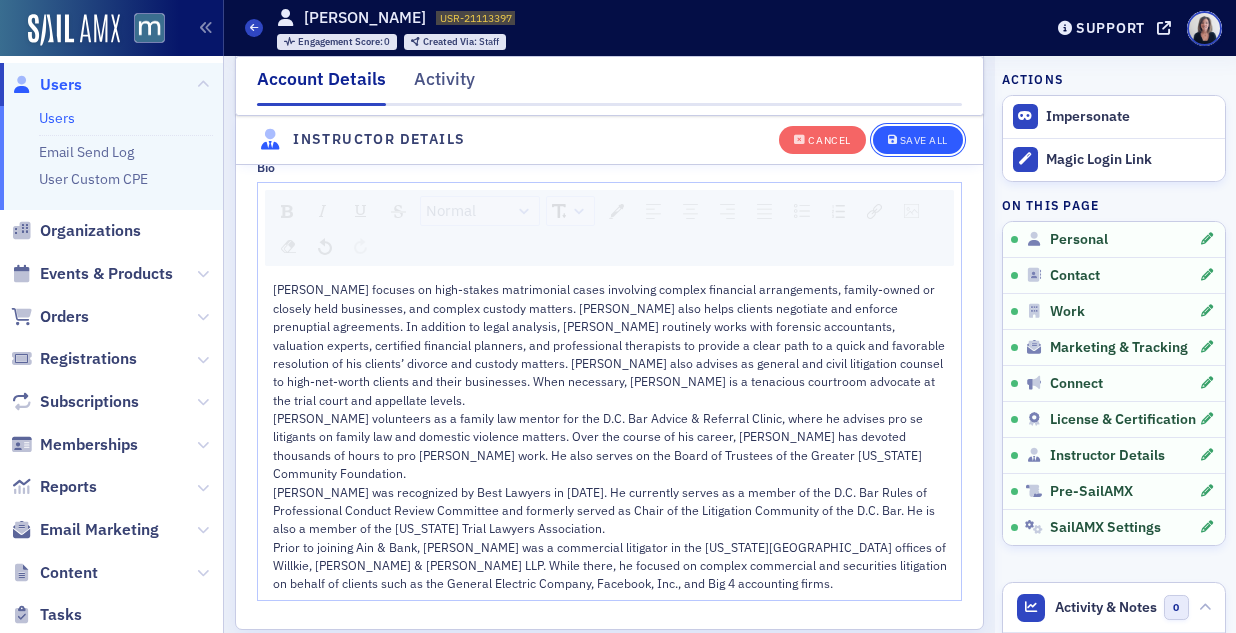 click on "Save All" 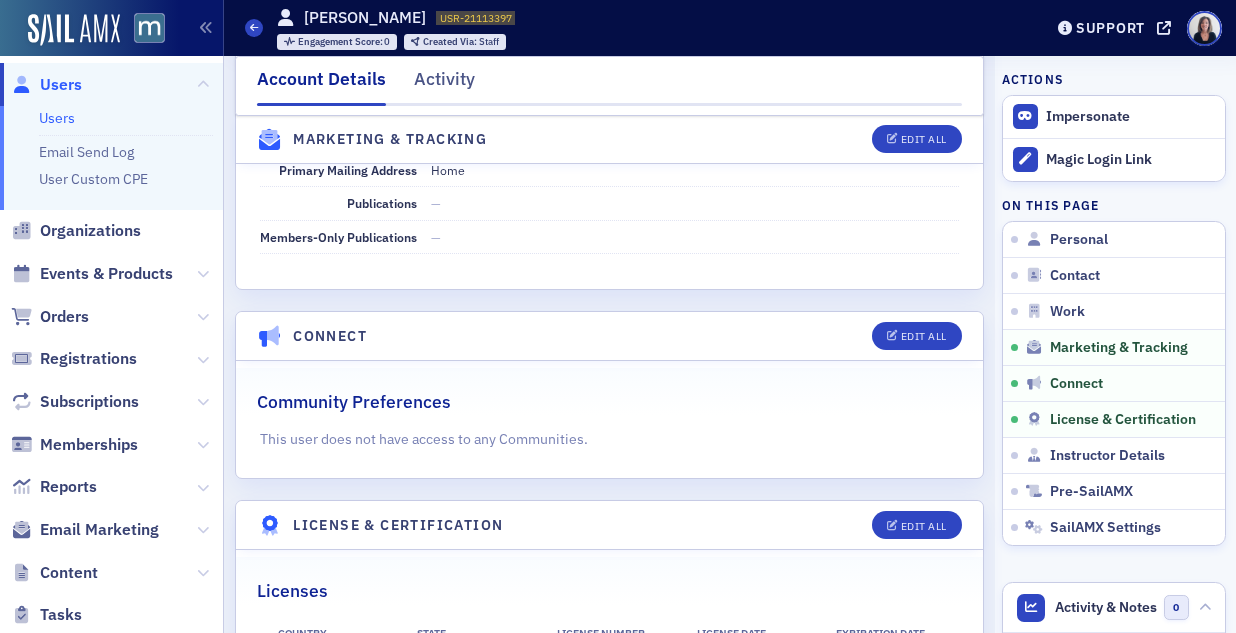 scroll, scrollTop: 2633, scrollLeft: 0, axis: vertical 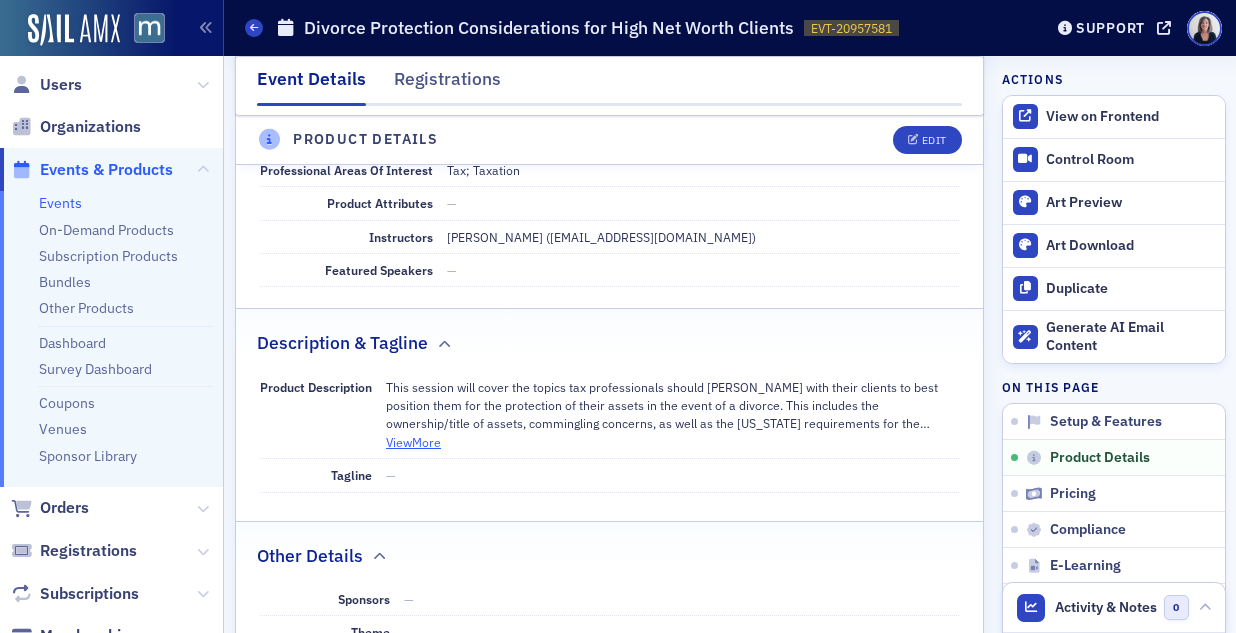 click on "View  More" 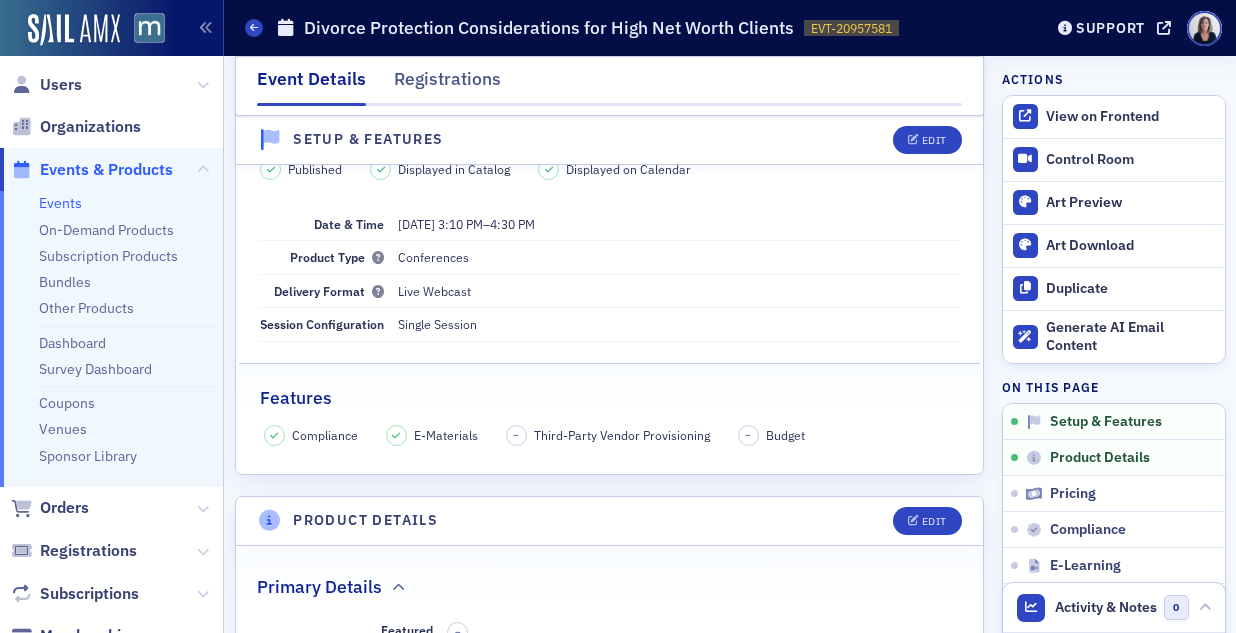 scroll, scrollTop: 0, scrollLeft: 0, axis: both 